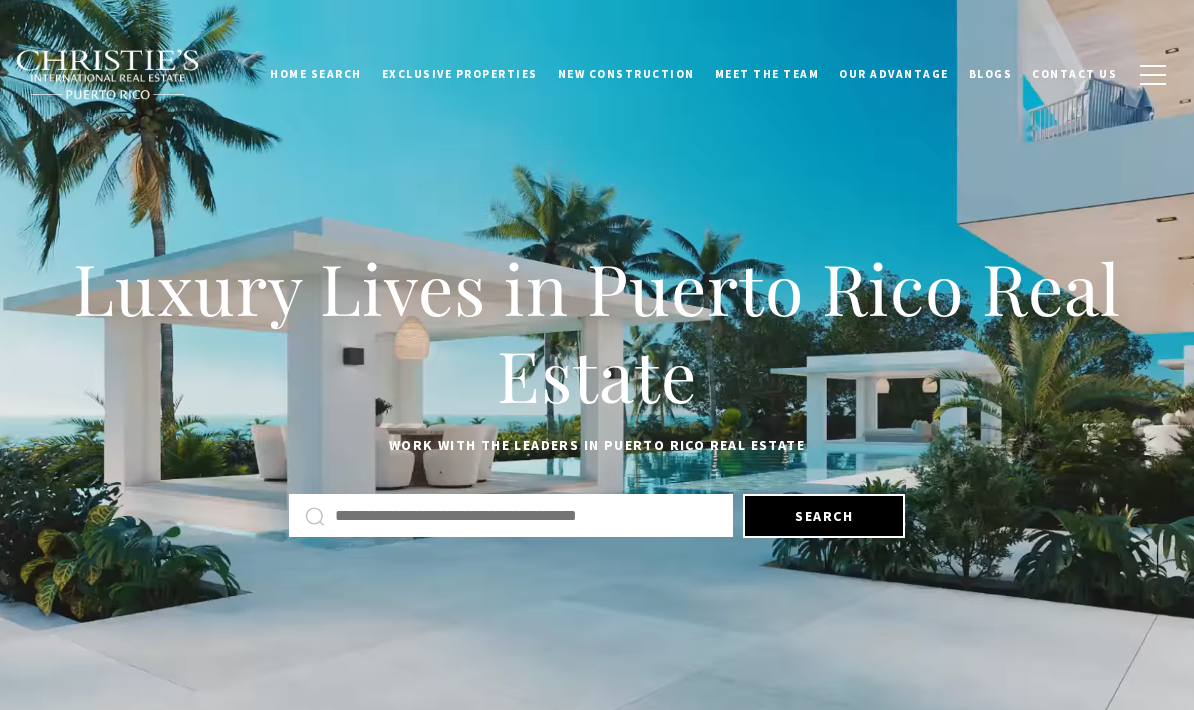 scroll, scrollTop: 0, scrollLeft: 0, axis: both 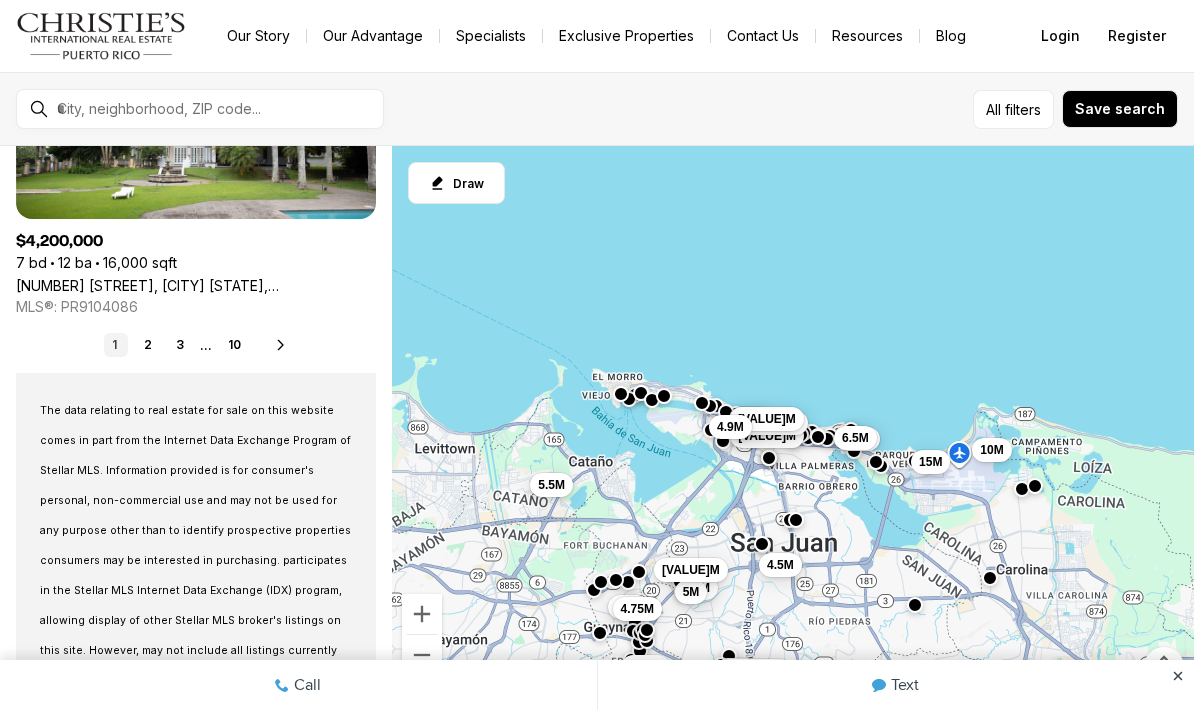 click on "1" at bounding box center (116, 345) 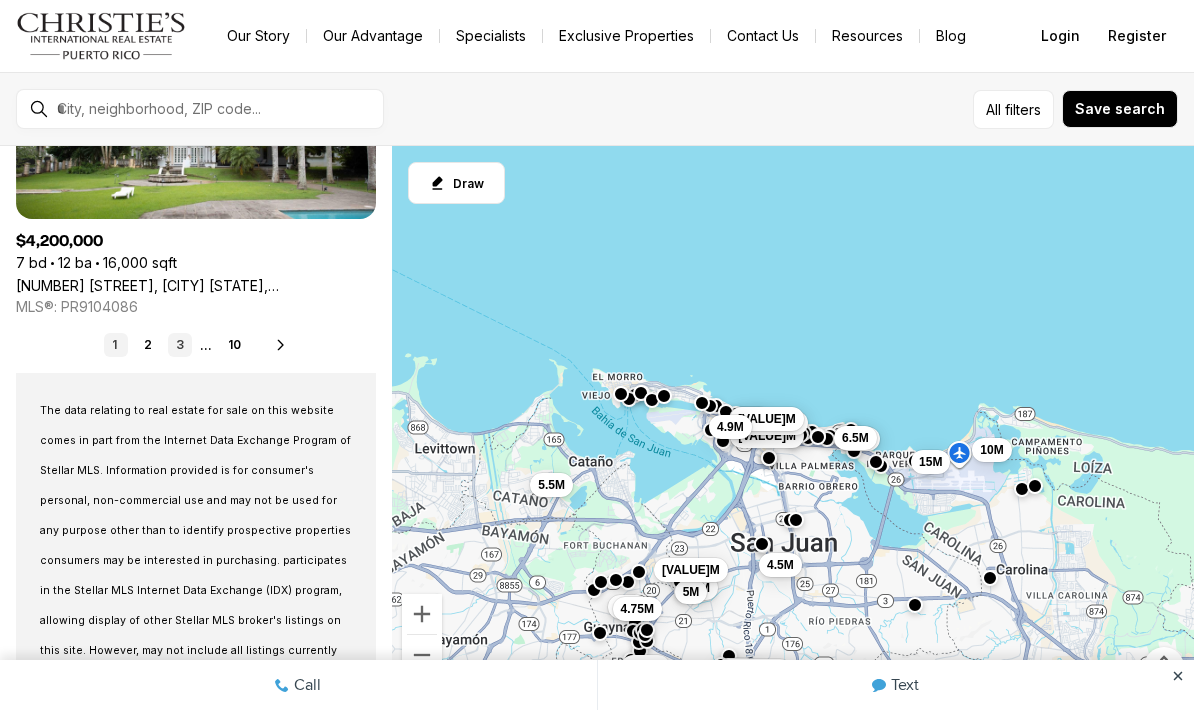 click on "3" at bounding box center [180, 345] 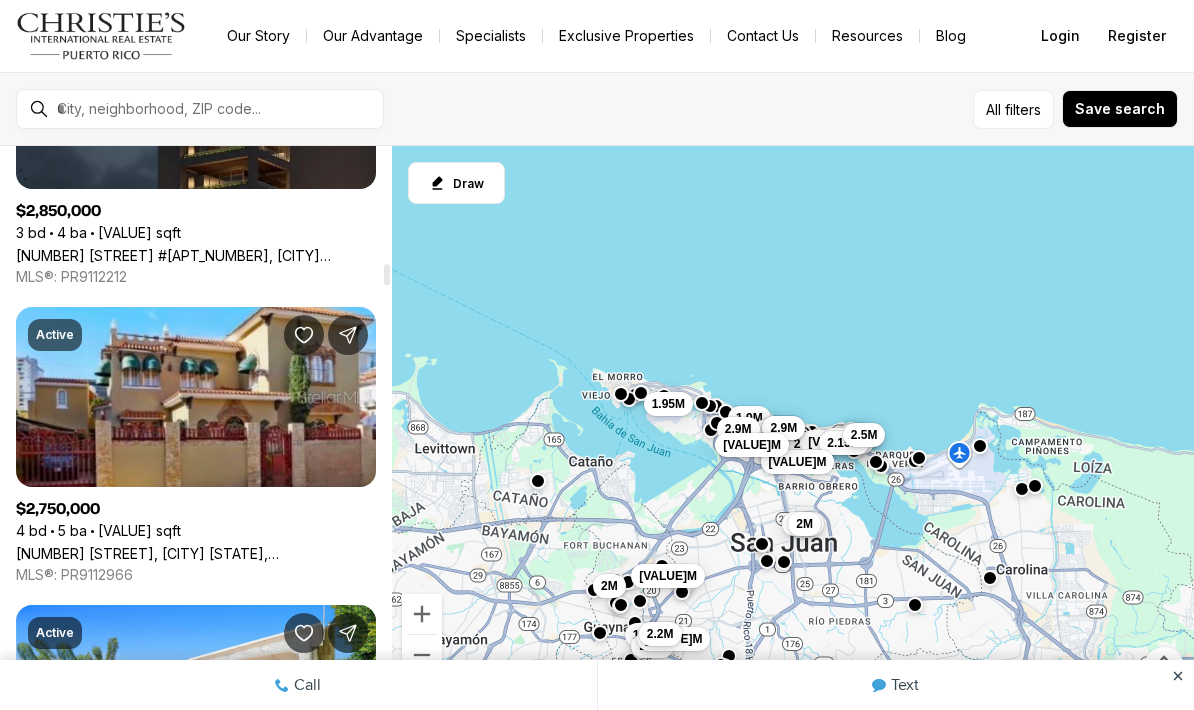 scroll, scrollTop: 3195, scrollLeft: 0, axis: vertical 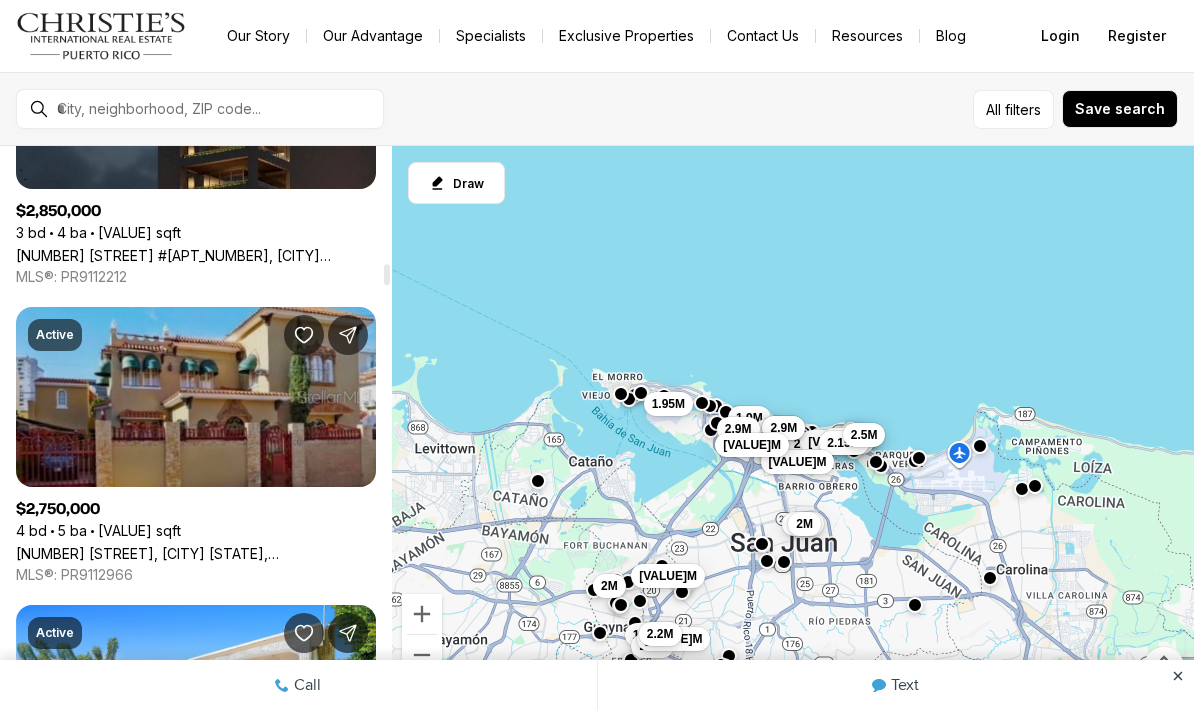 click on "[NUMBER] [STREET], [CITY] [STATE], [POSTAL_CODE]" at bounding box center (196, 553) 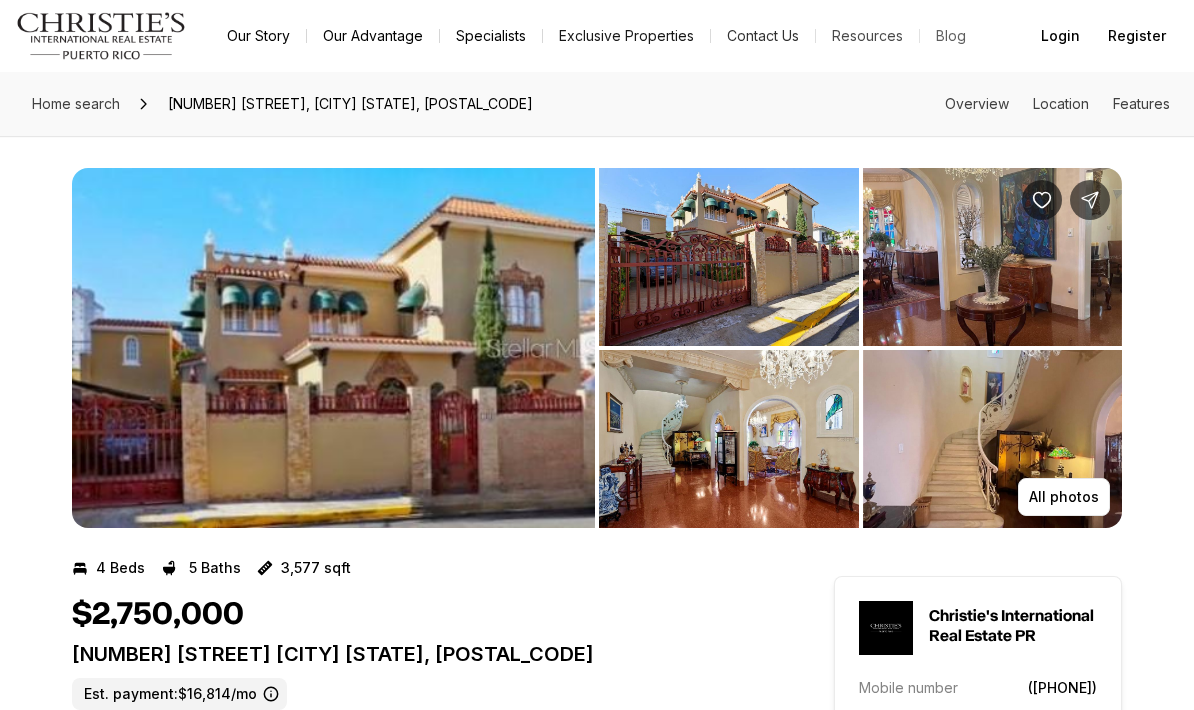 scroll, scrollTop: 0, scrollLeft: 0, axis: both 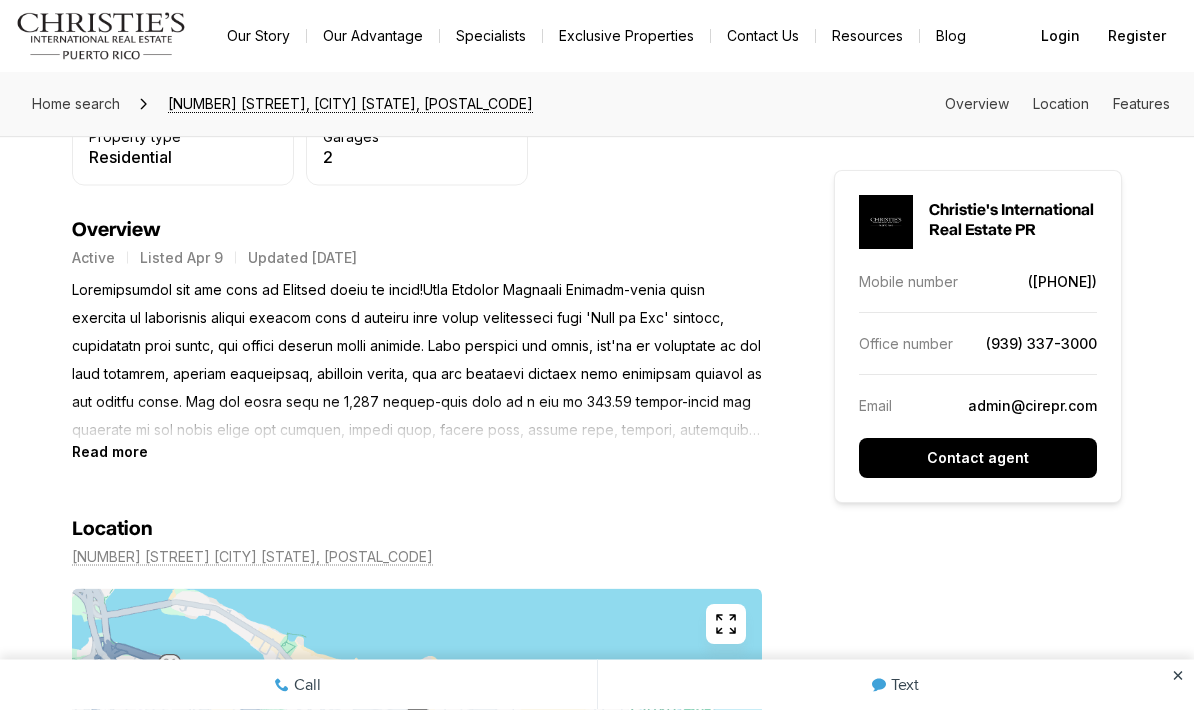 click on "Read more" at bounding box center [110, 452] 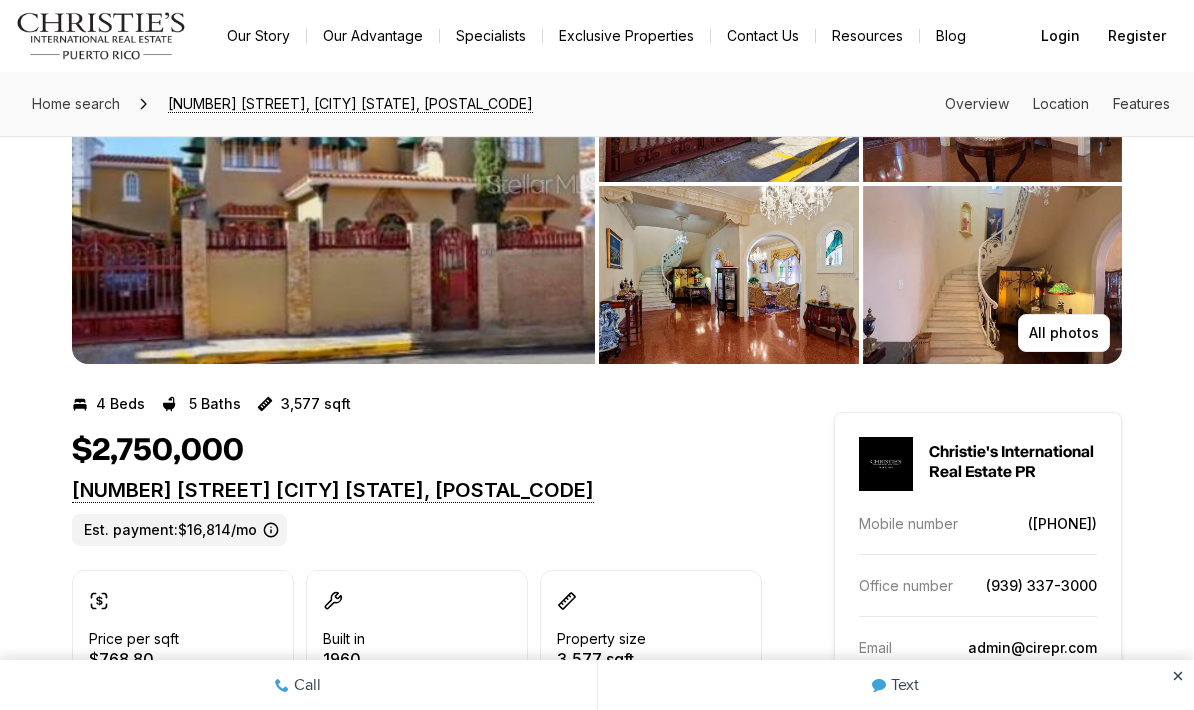 scroll, scrollTop: 0, scrollLeft: 0, axis: both 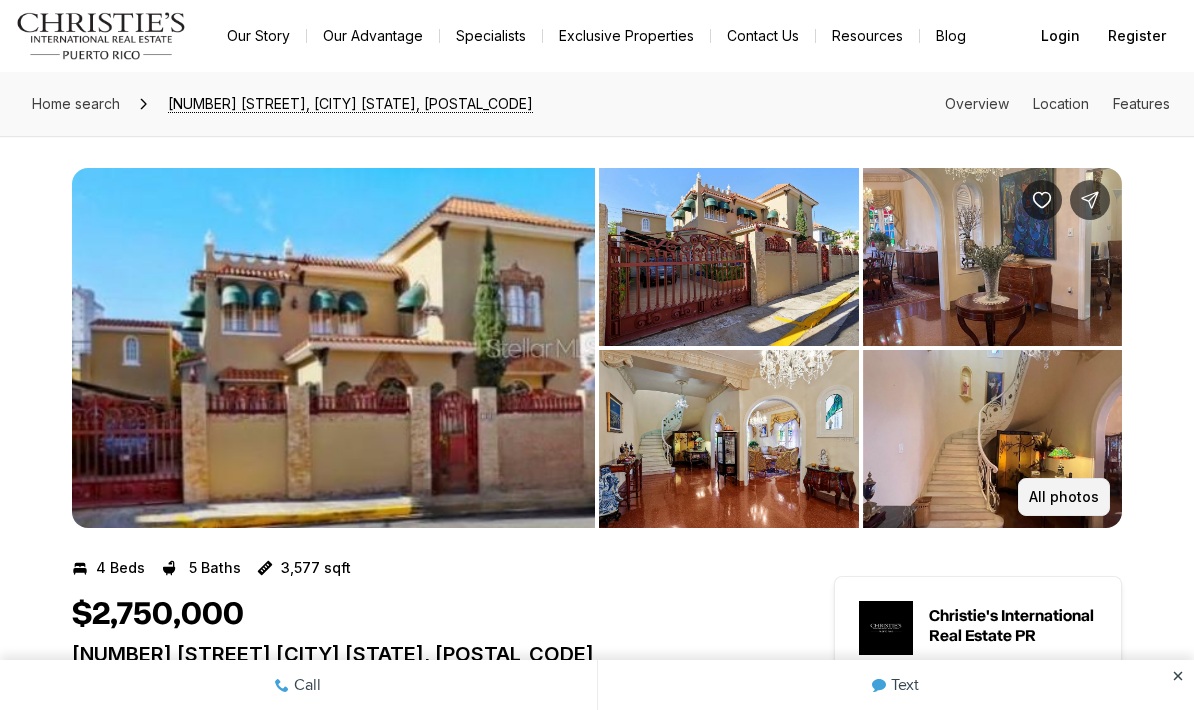 click on "All photos" at bounding box center (1064, 497) 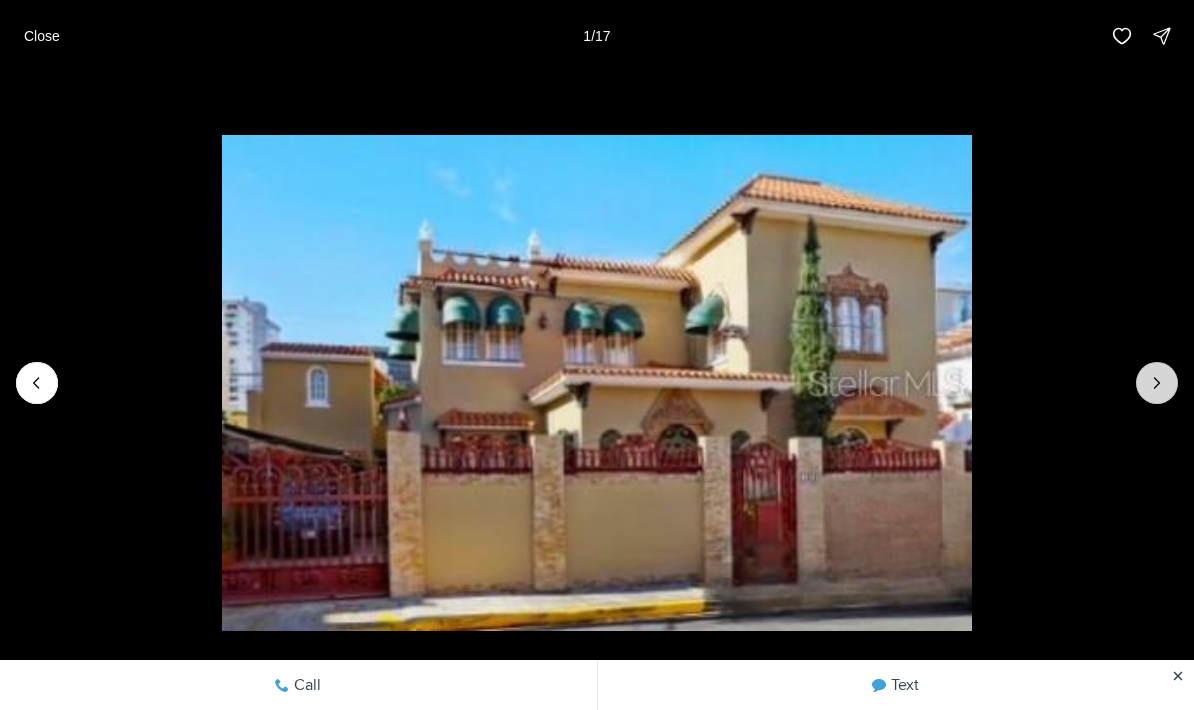 click at bounding box center [1157, 383] 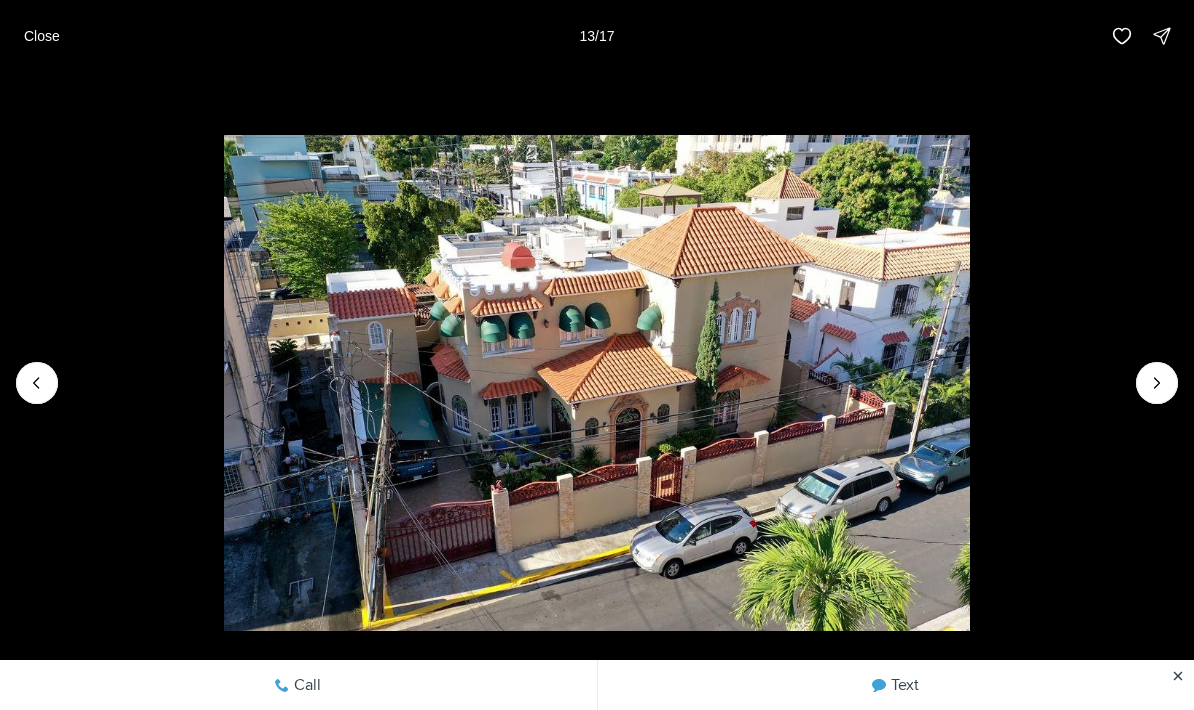 click at bounding box center [596, 383] 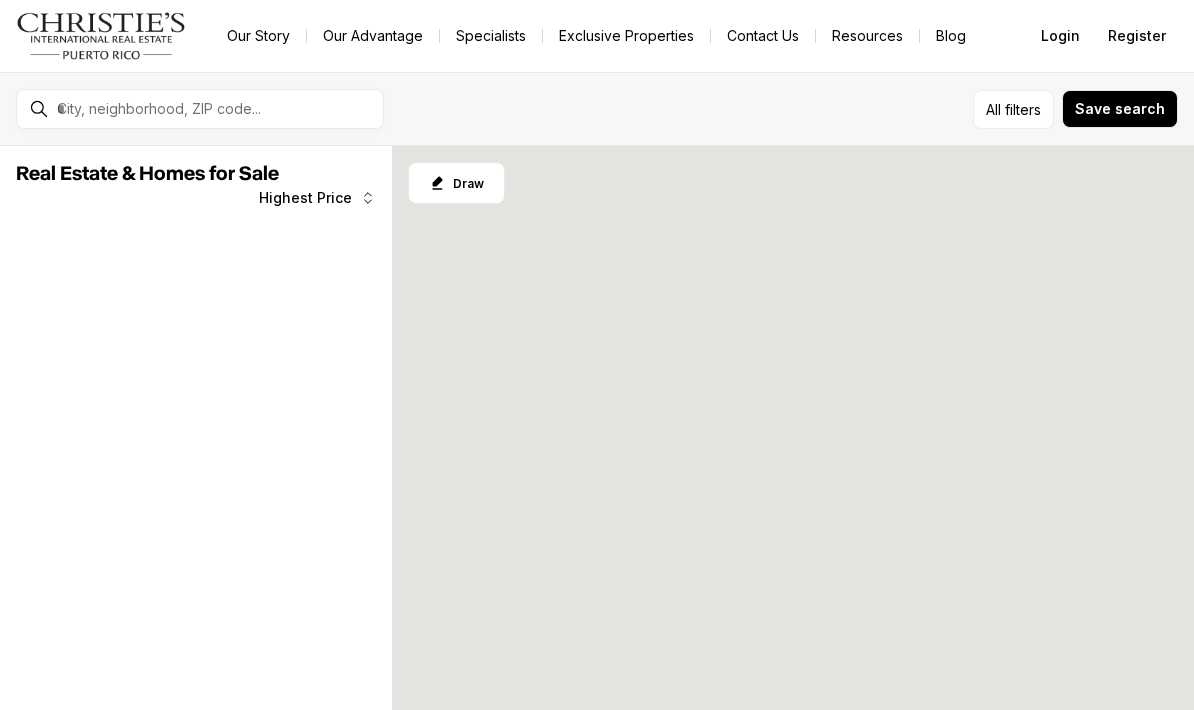 scroll, scrollTop: 0, scrollLeft: 0, axis: both 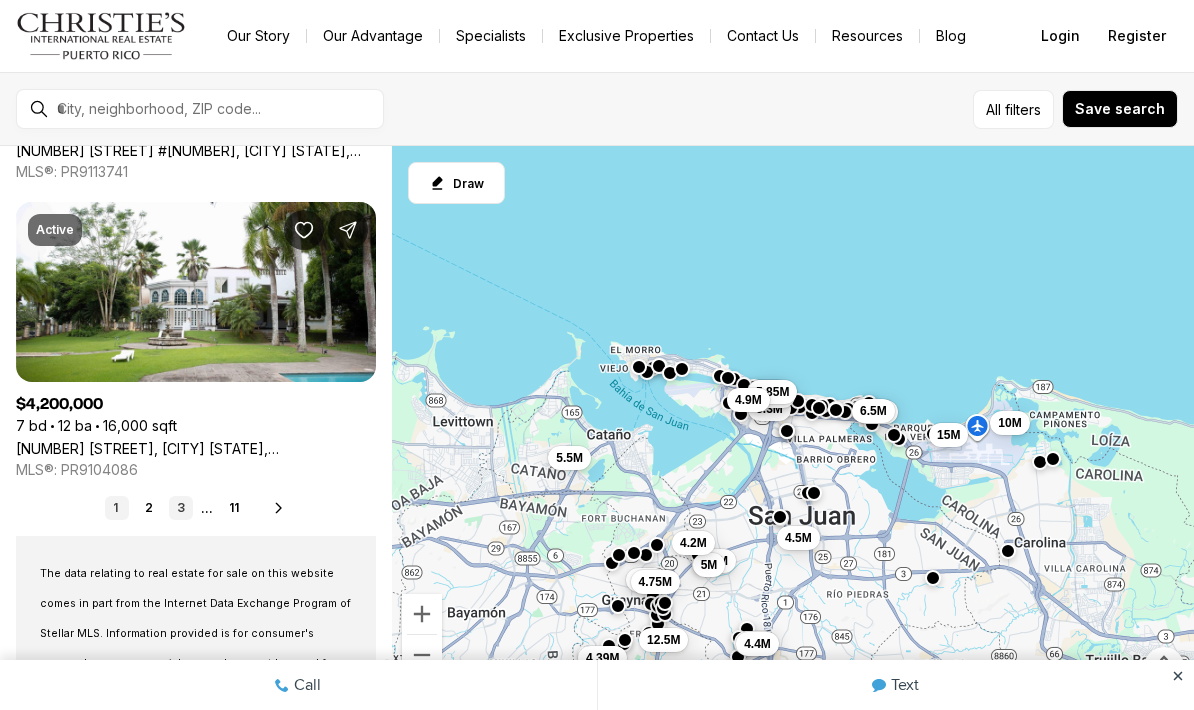 click on "3" at bounding box center [181, 508] 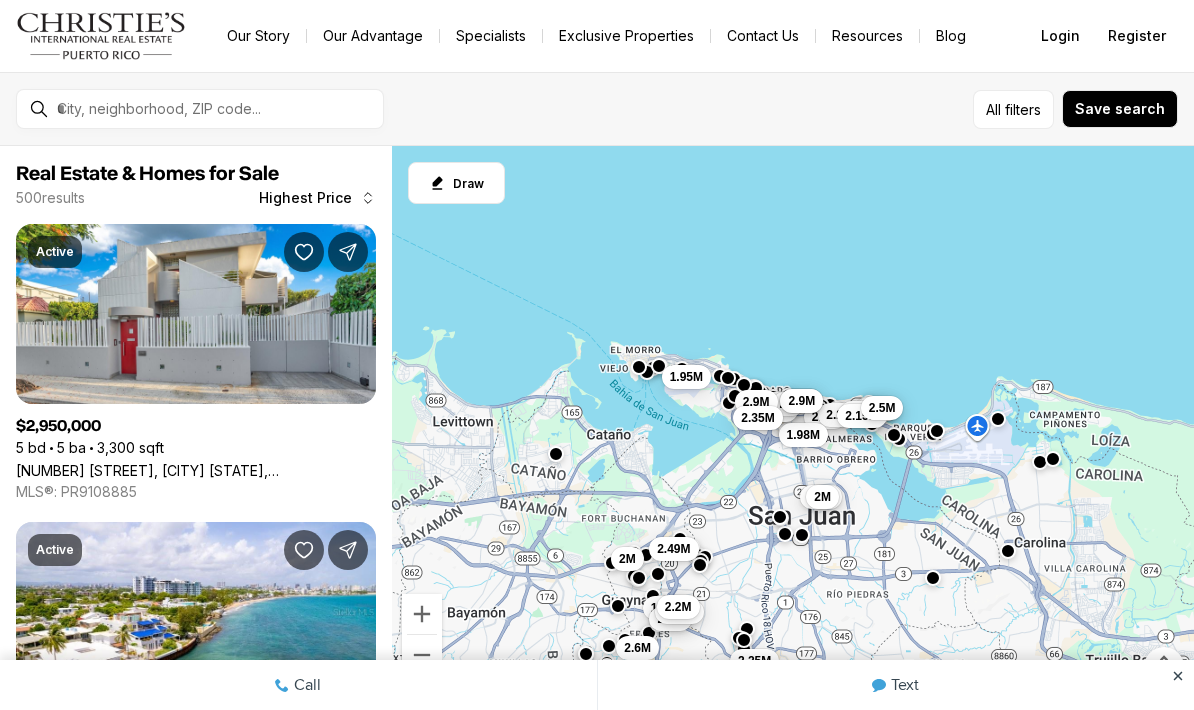scroll, scrollTop: 3, scrollLeft: 0, axis: vertical 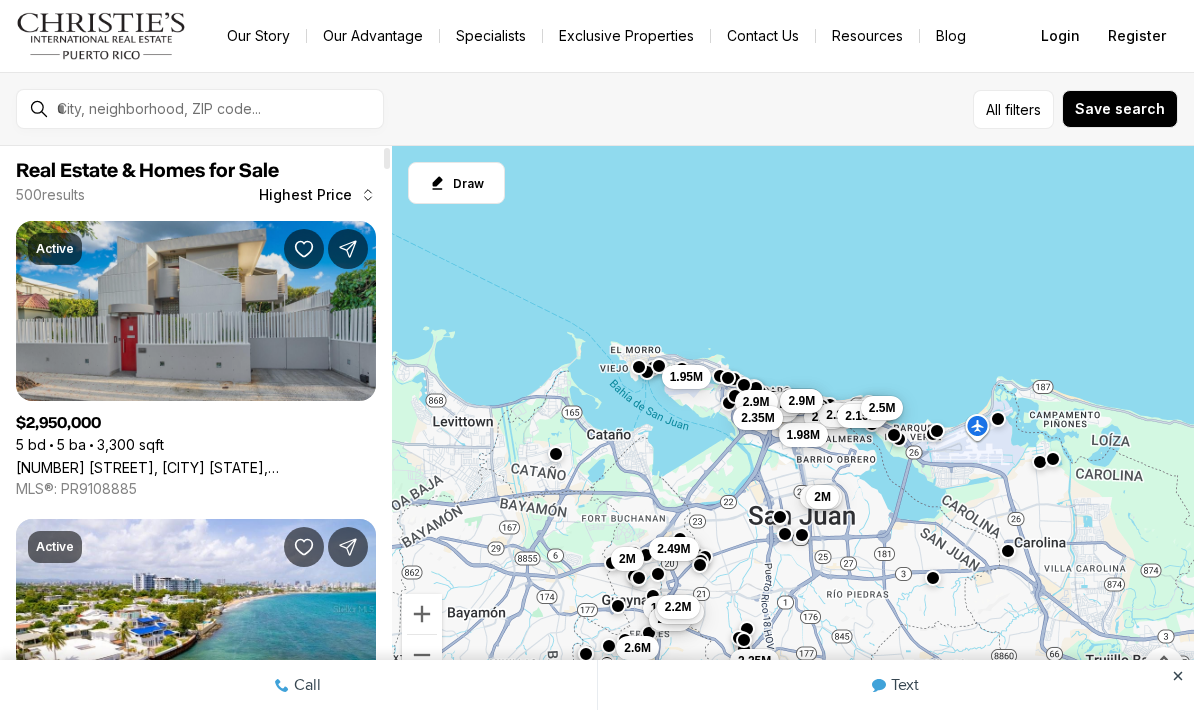 click on "[NUMBER] [STREET], [CITY] [STATE], [POSTAL_CODE]" at bounding box center (196, 467) 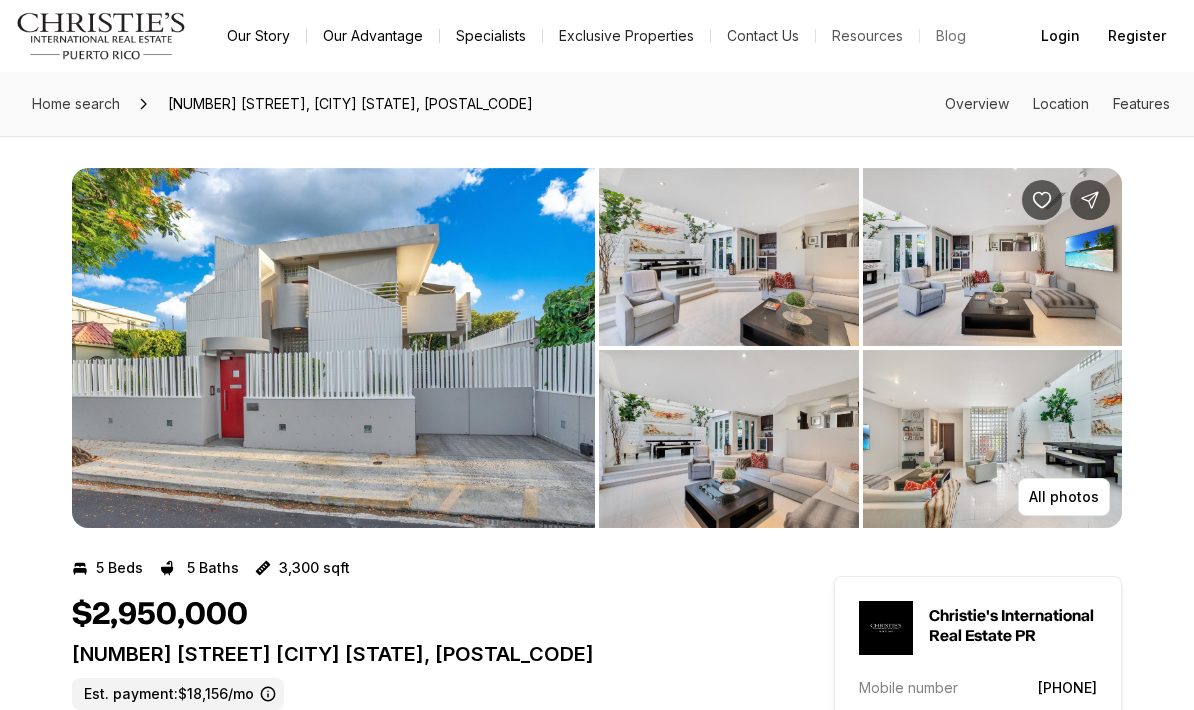 scroll, scrollTop: 0, scrollLeft: 0, axis: both 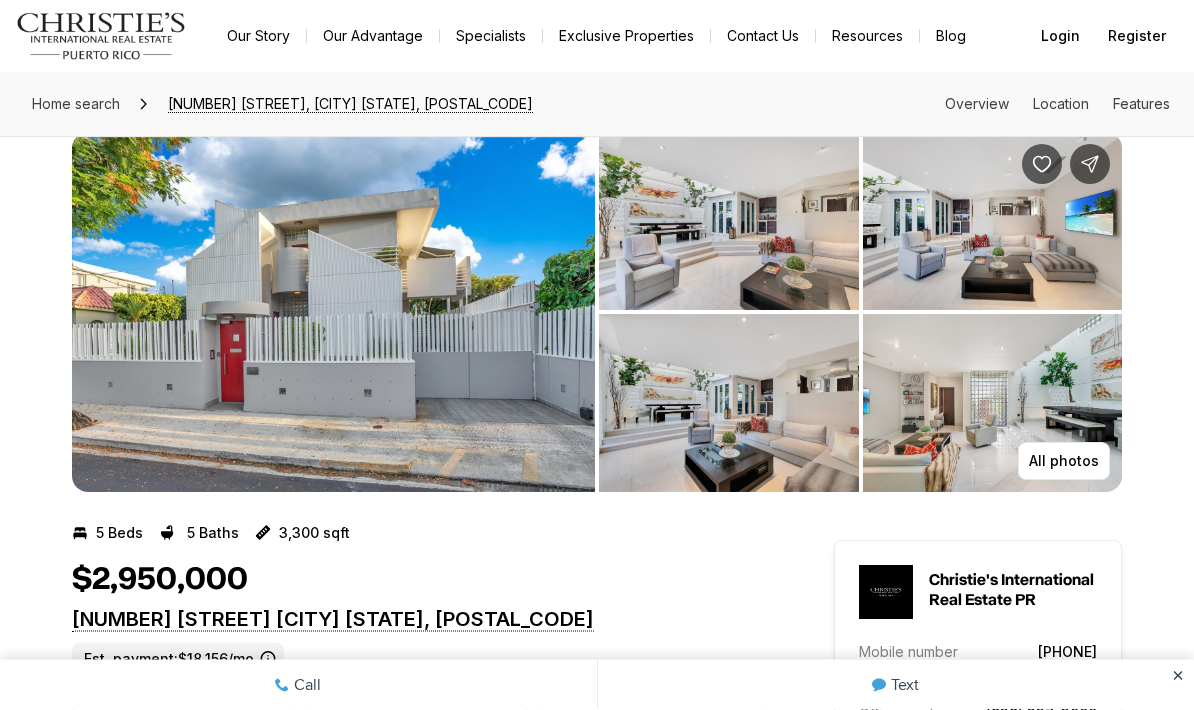 click at bounding box center [333, 313] 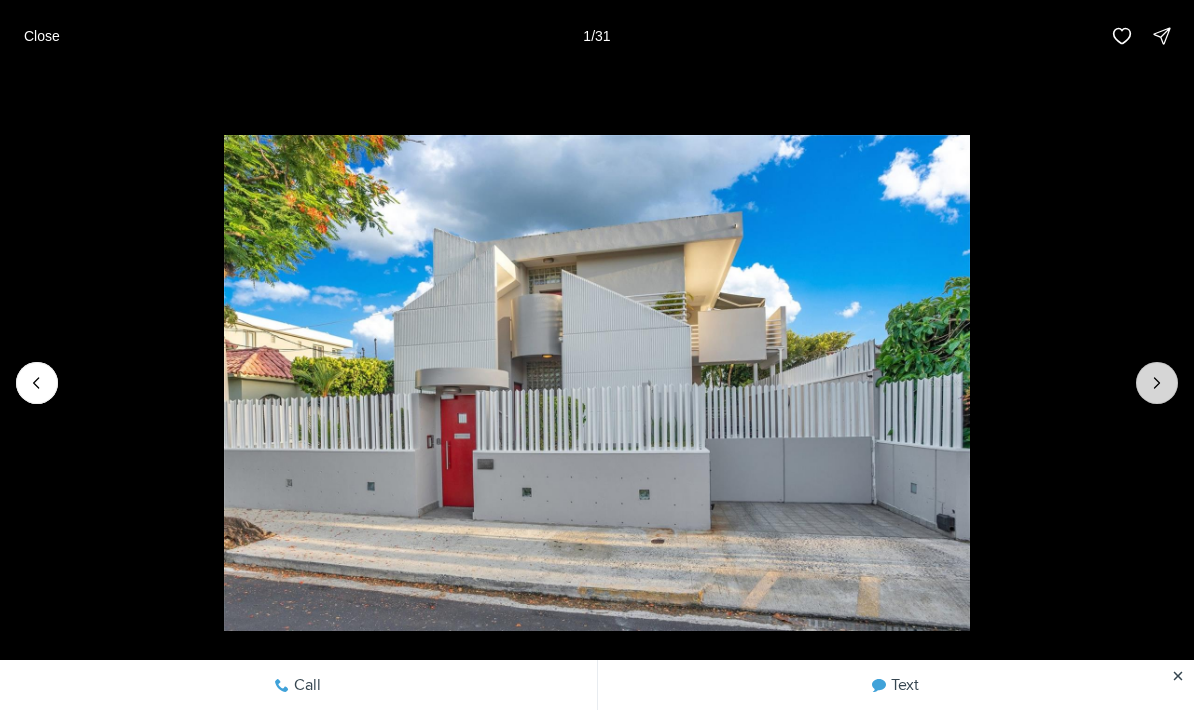 click at bounding box center [1157, 383] 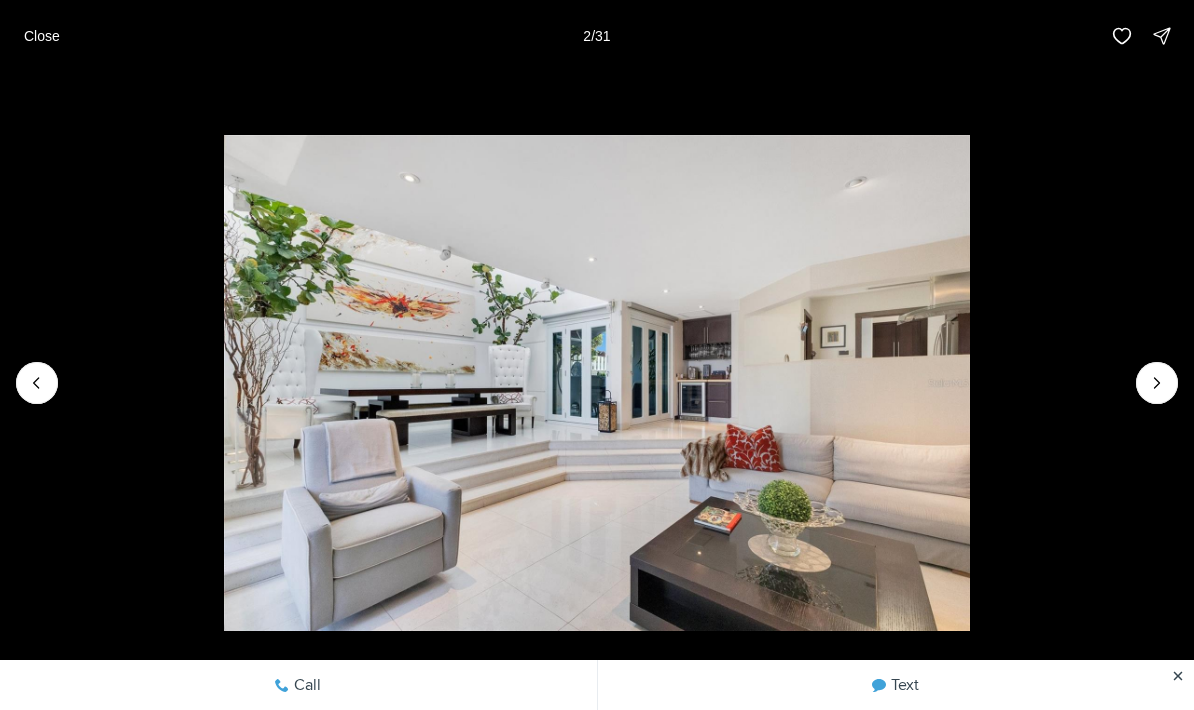 click at bounding box center [597, 383] 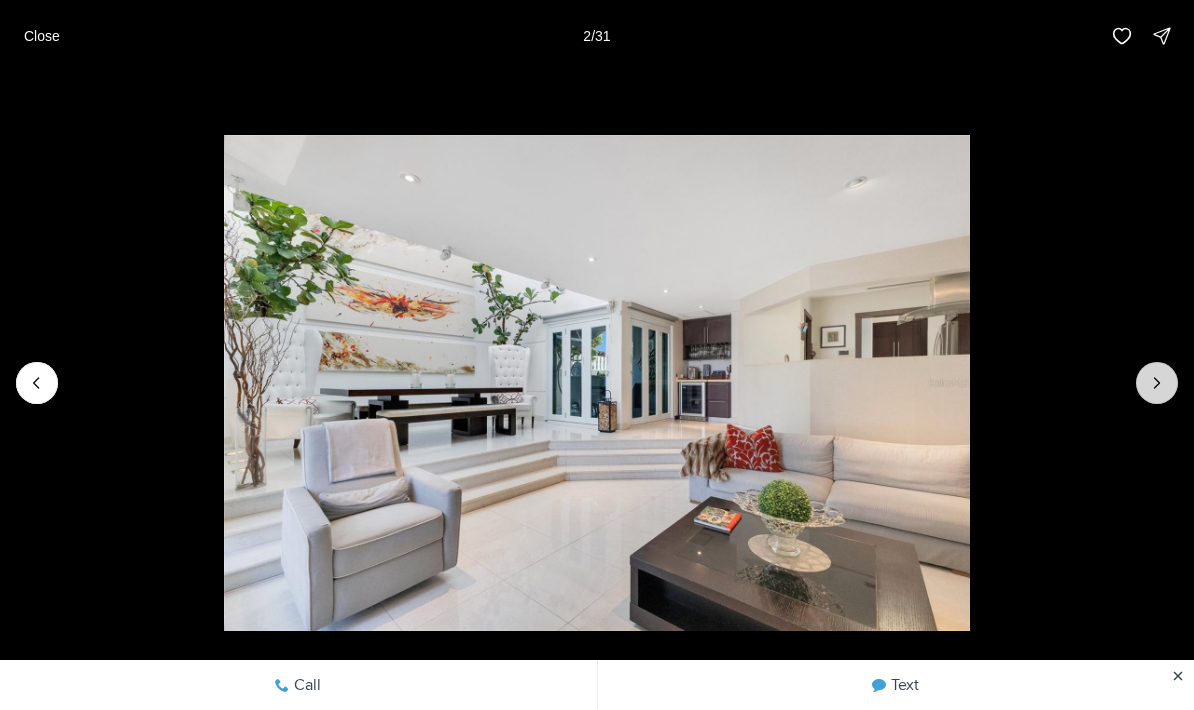 click at bounding box center [1157, 383] 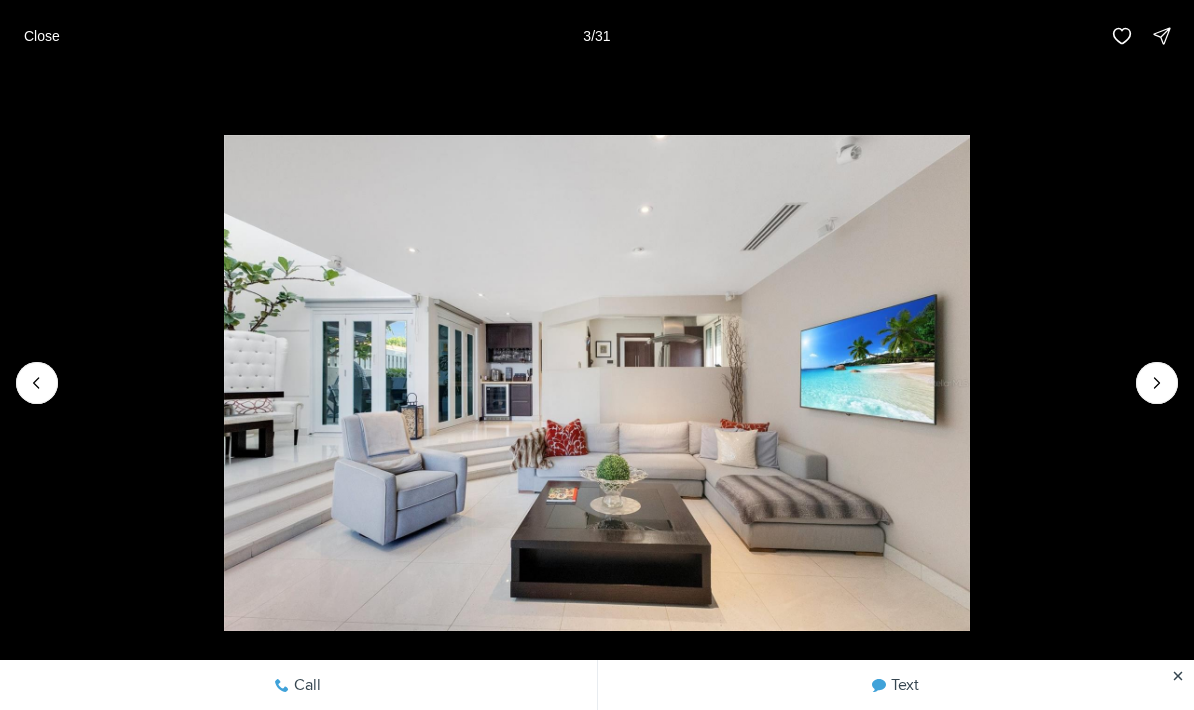 click at bounding box center [597, 383] 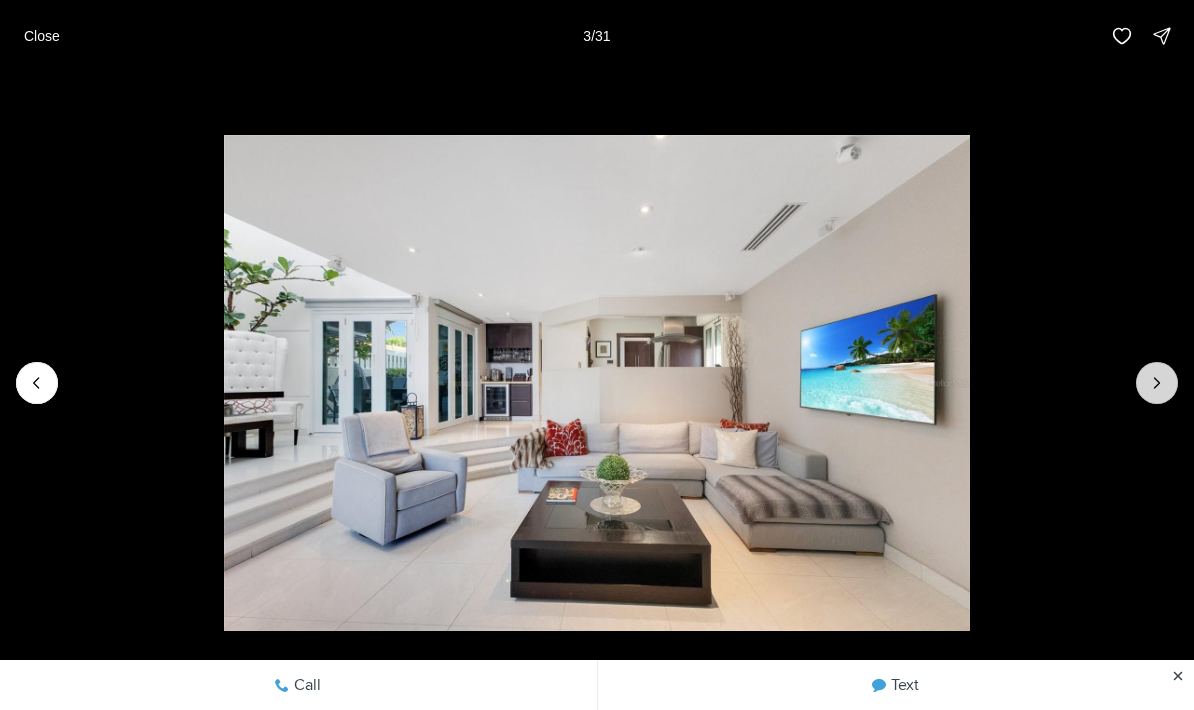 click at bounding box center [1157, 383] 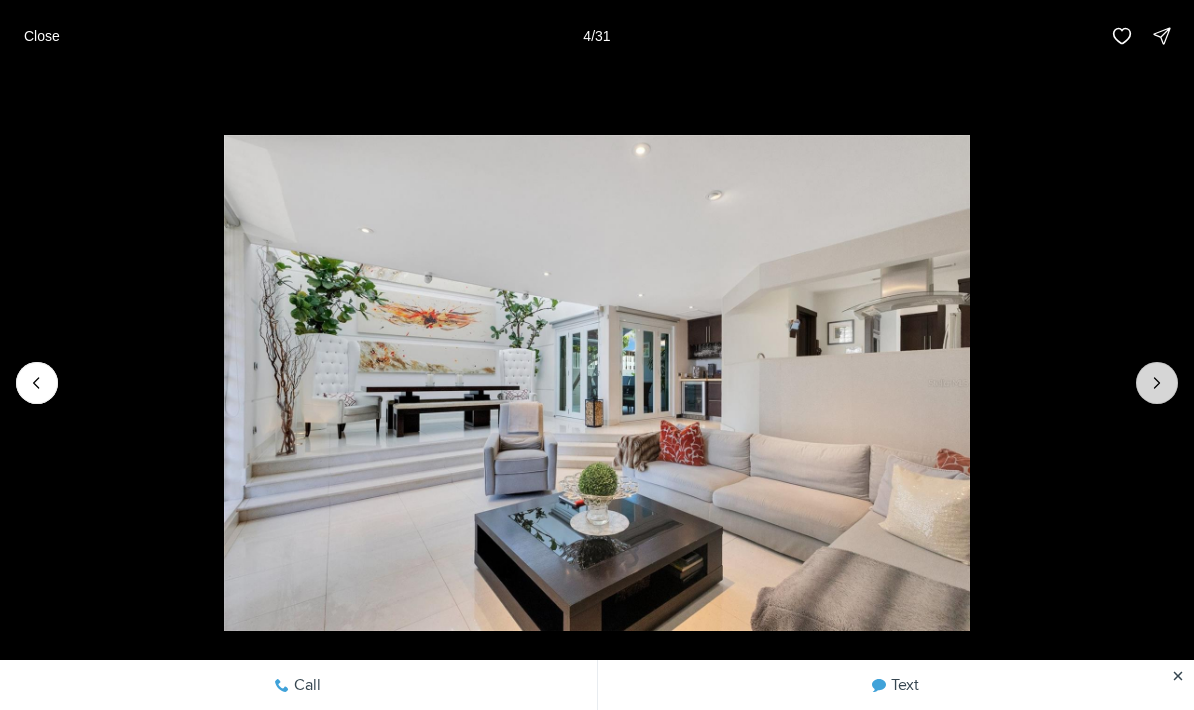 click at bounding box center (1157, 383) 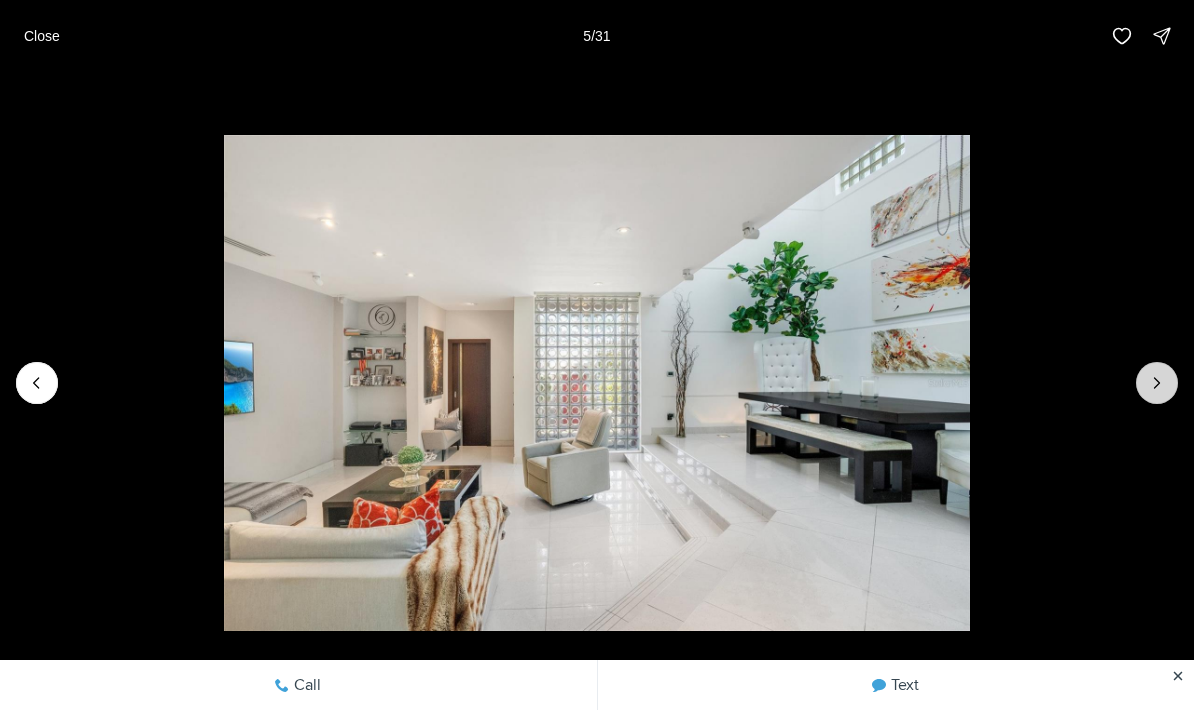 click at bounding box center (1157, 383) 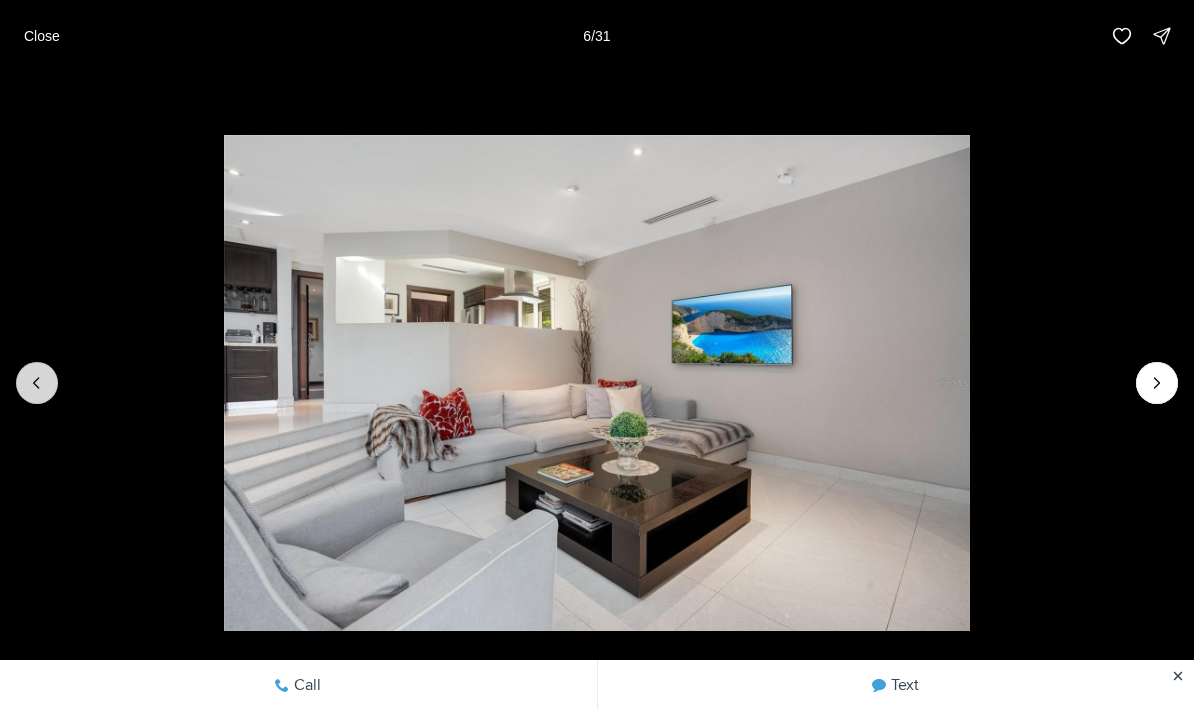 click at bounding box center (36, 383) 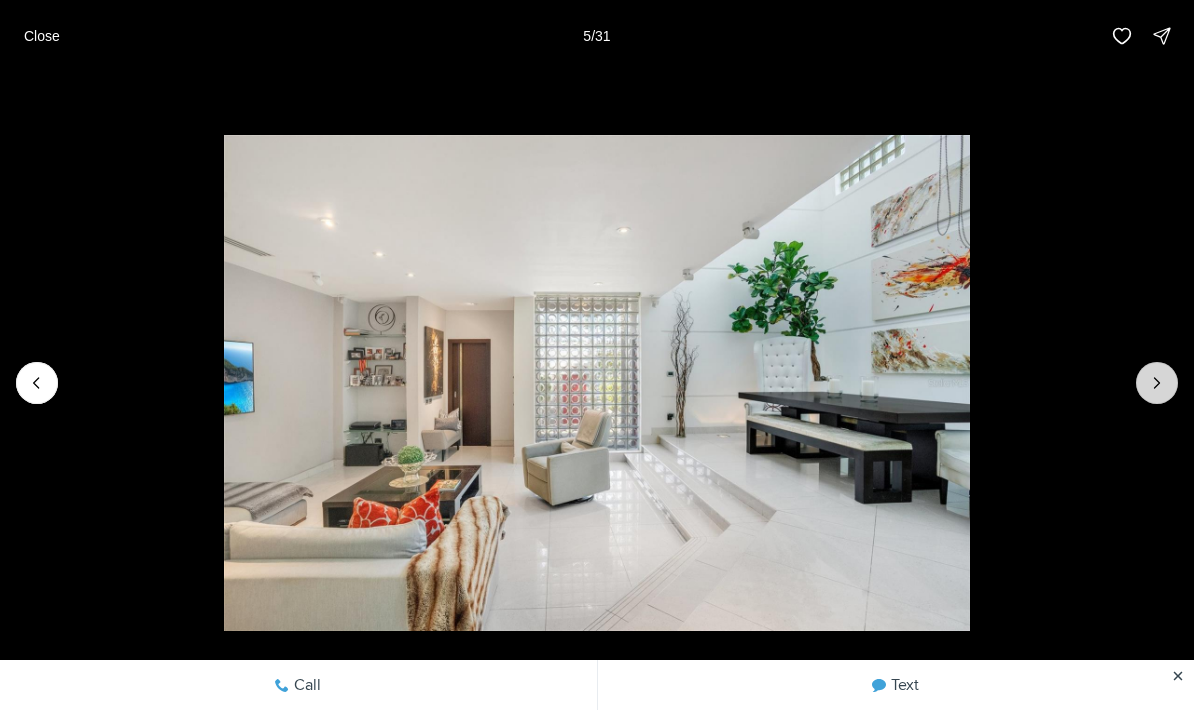 click at bounding box center (1157, 383) 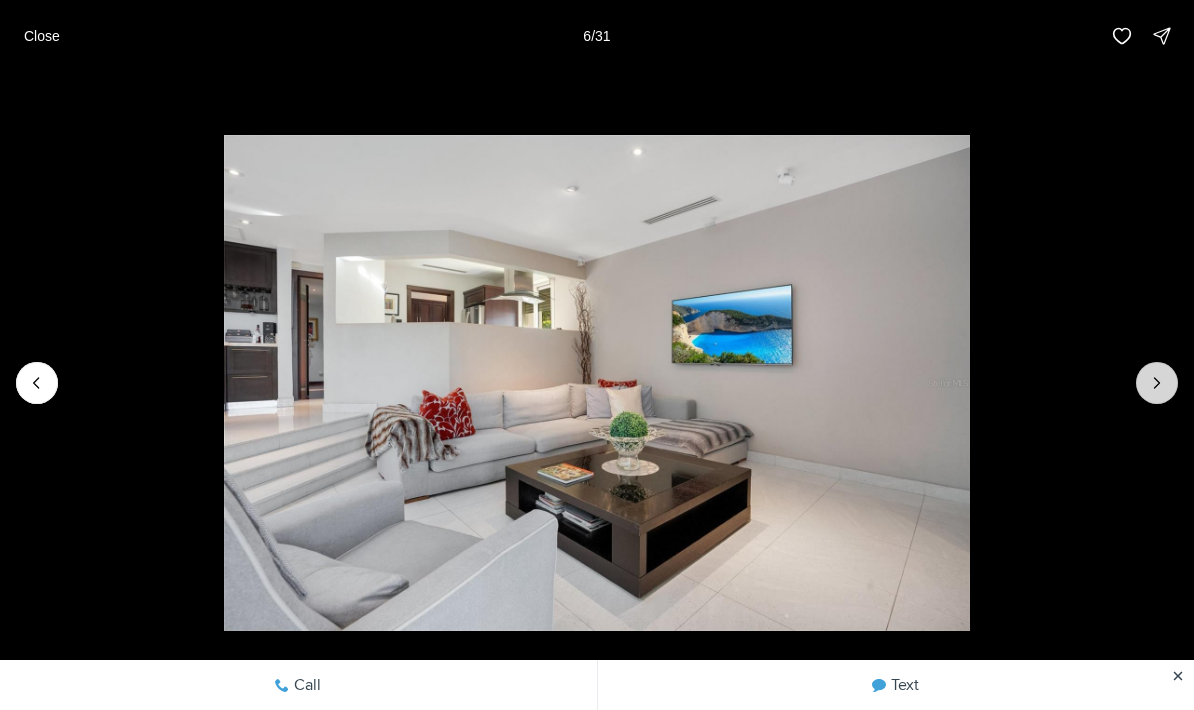 click at bounding box center [1157, 383] 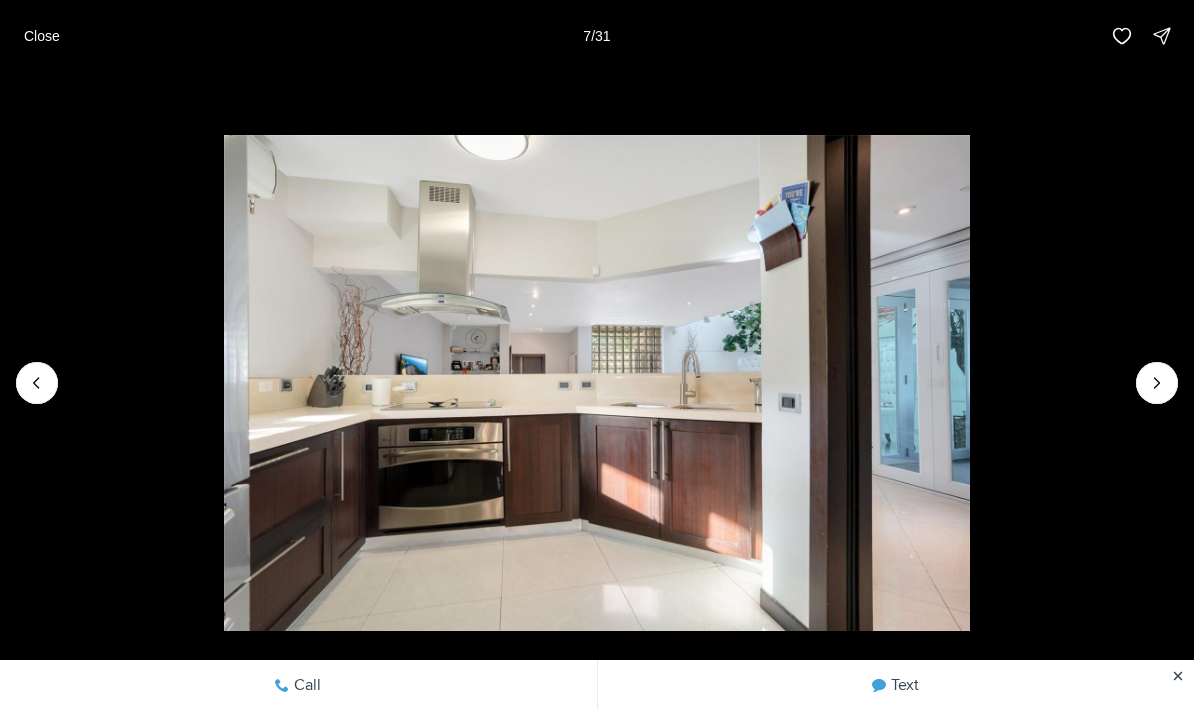 click at bounding box center (597, 383) 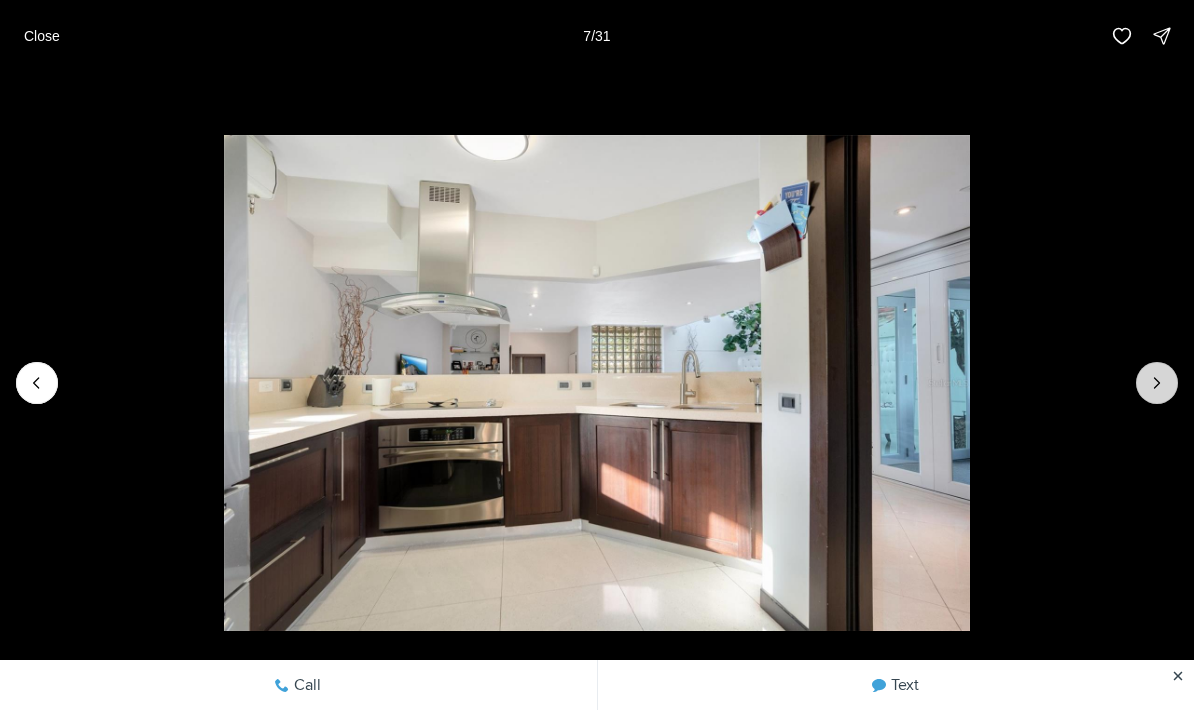 click at bounding box center (1157, 383) 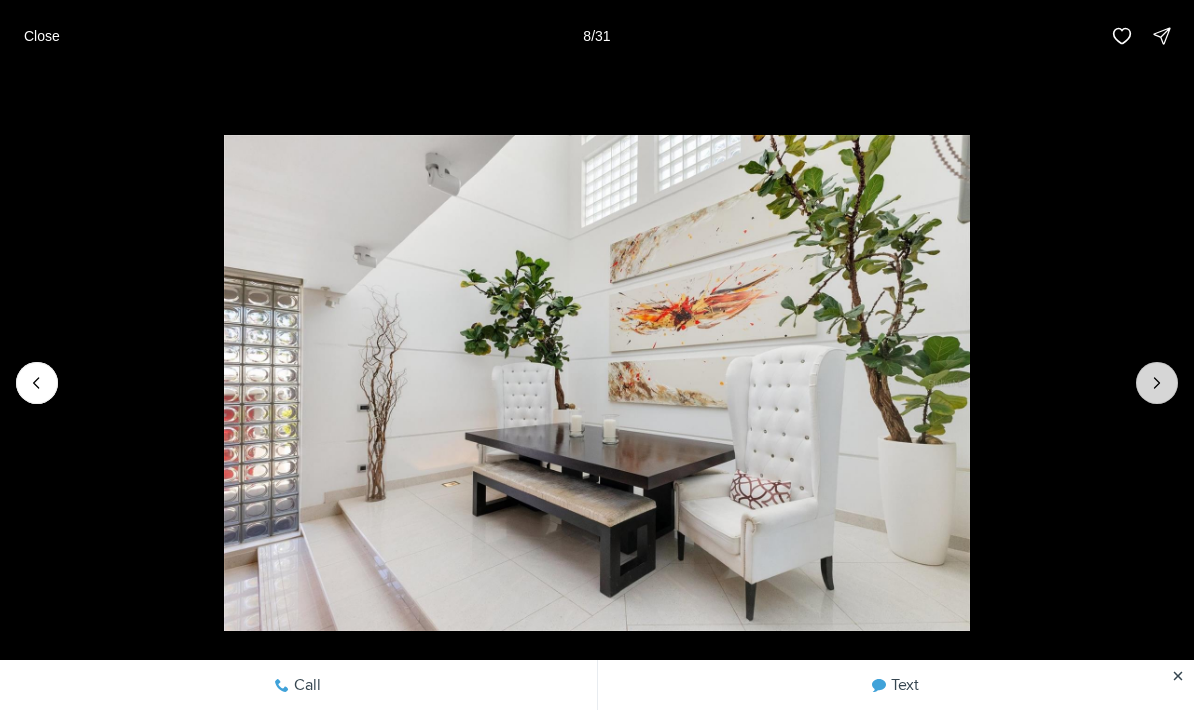click at bounding box center [1157, 383] 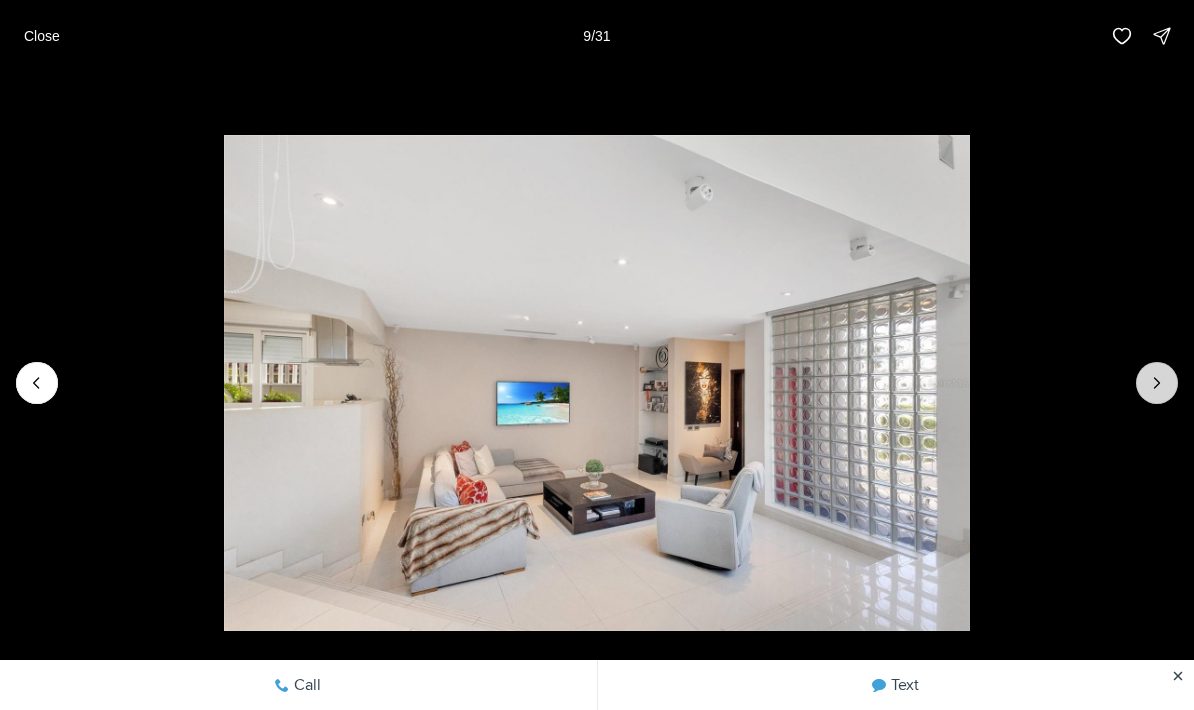 click at bounding box center [1157, 383] 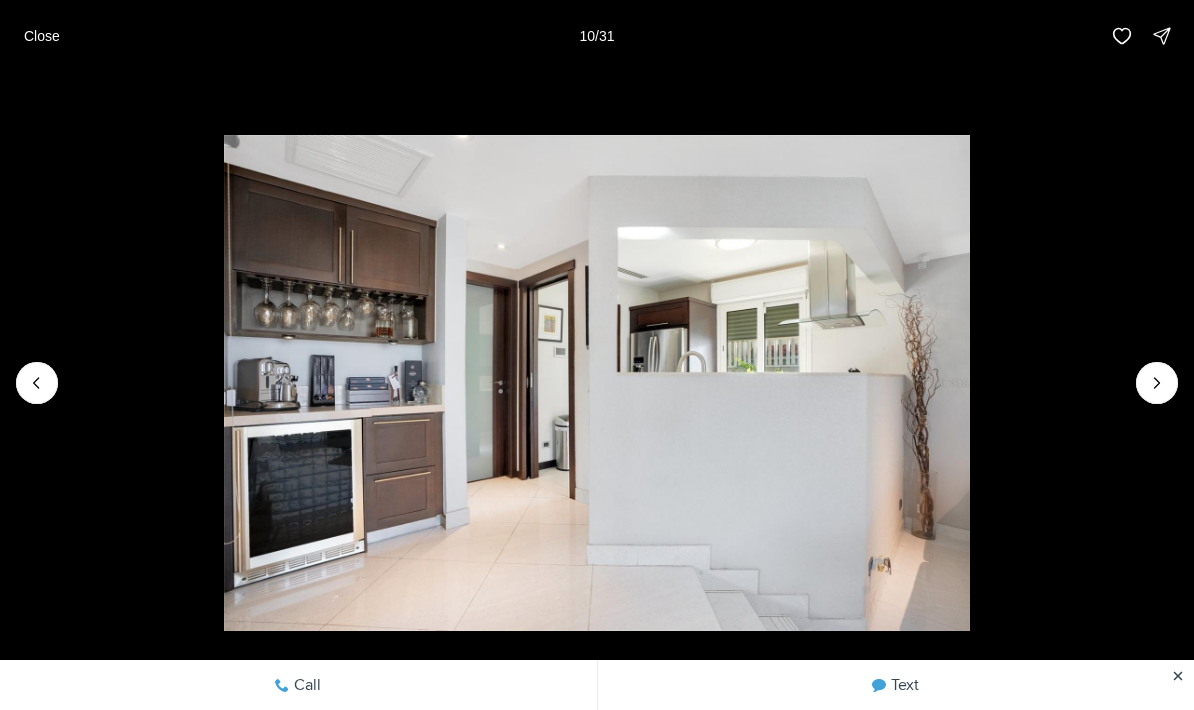 click at bounding box center [597, 383] 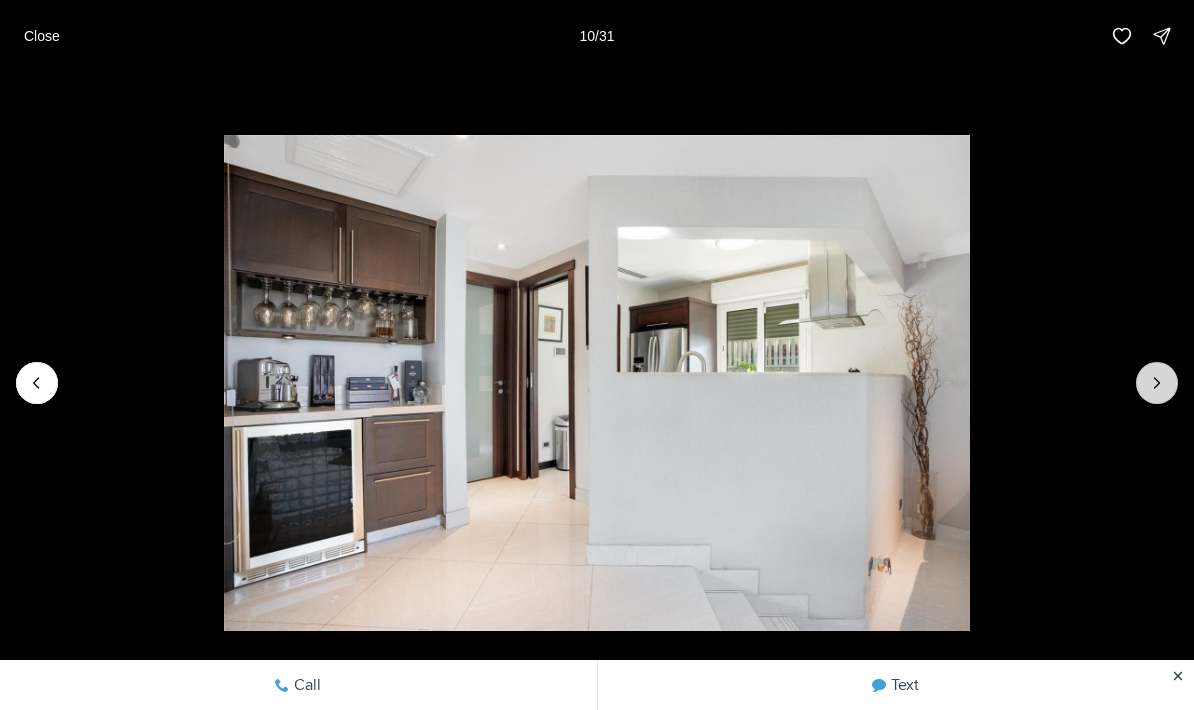 click at bounding box center (1157, 383) 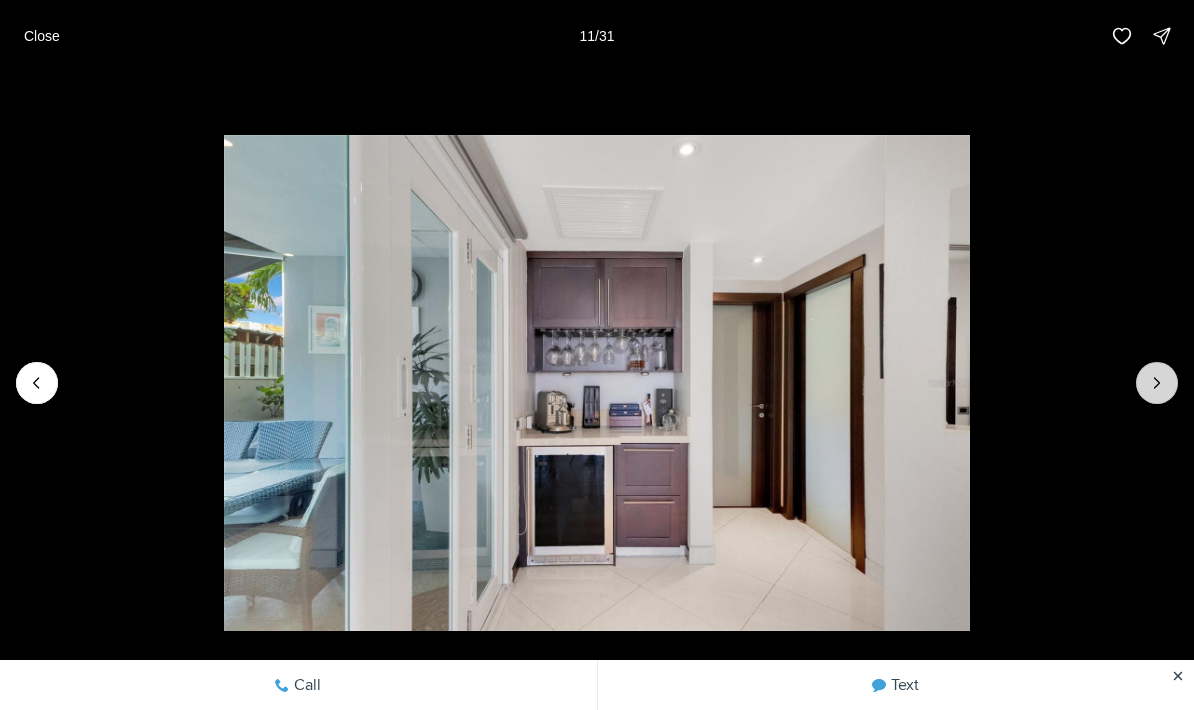 click at bounding box center (1157, 383) 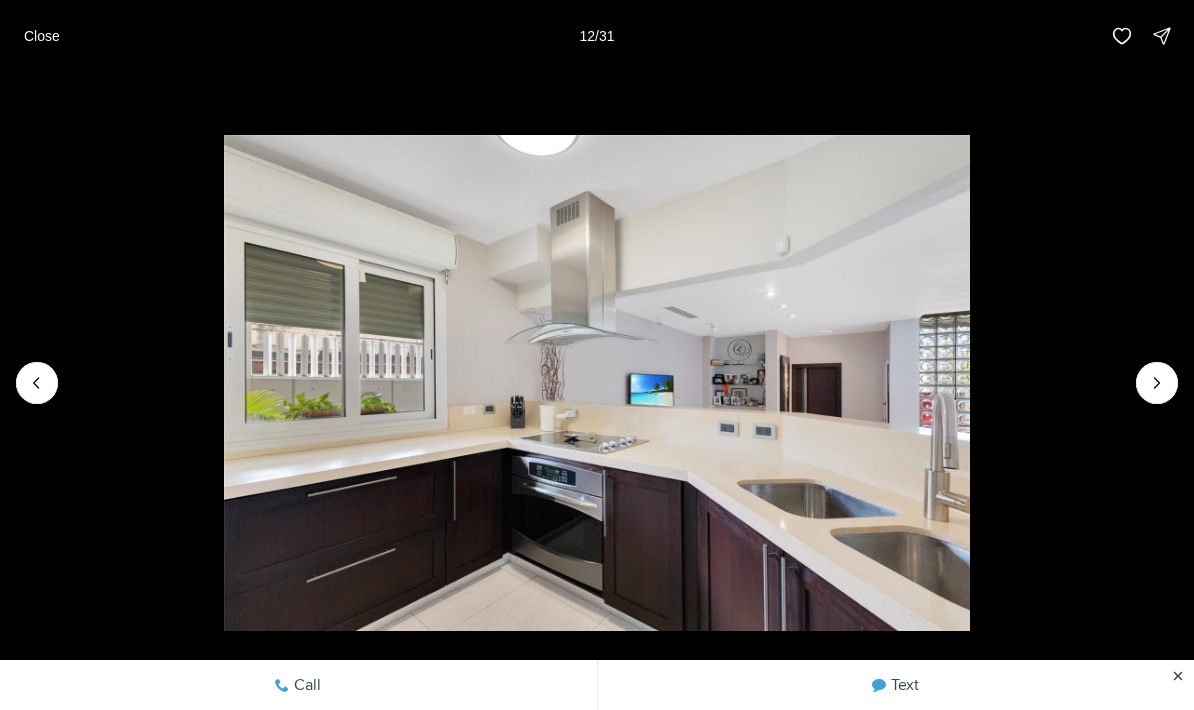 click at bounding box center [597, 383] 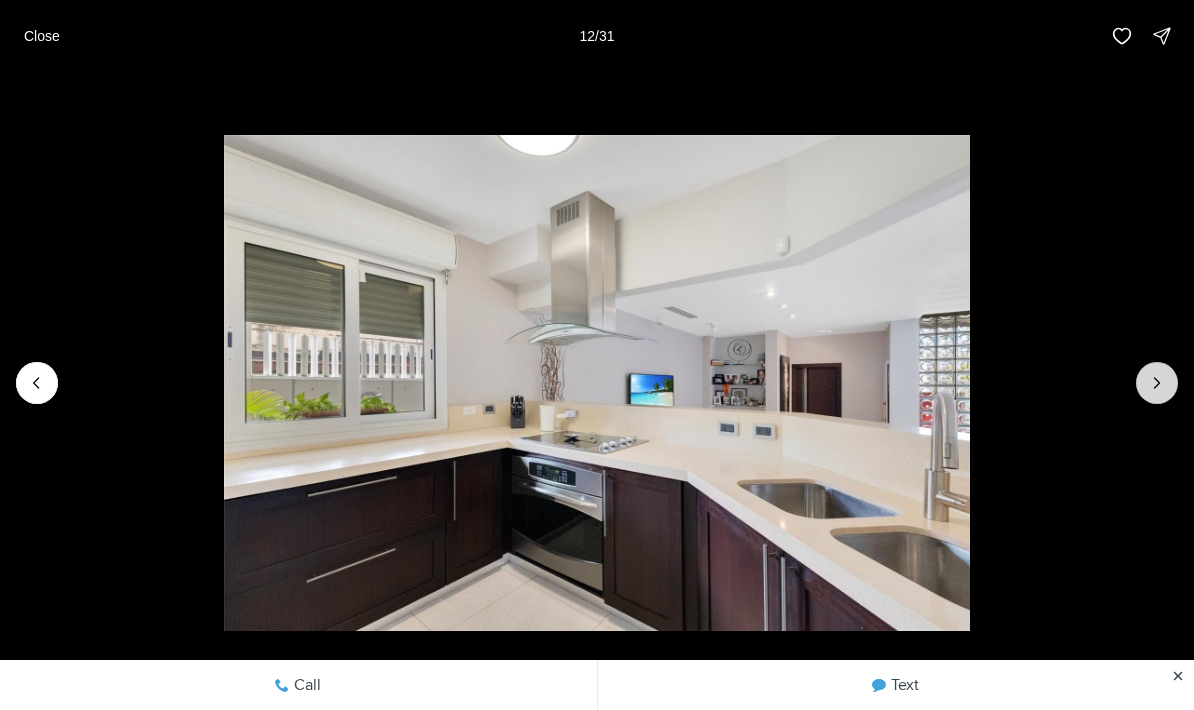 click at bounding box center (1157, 383) 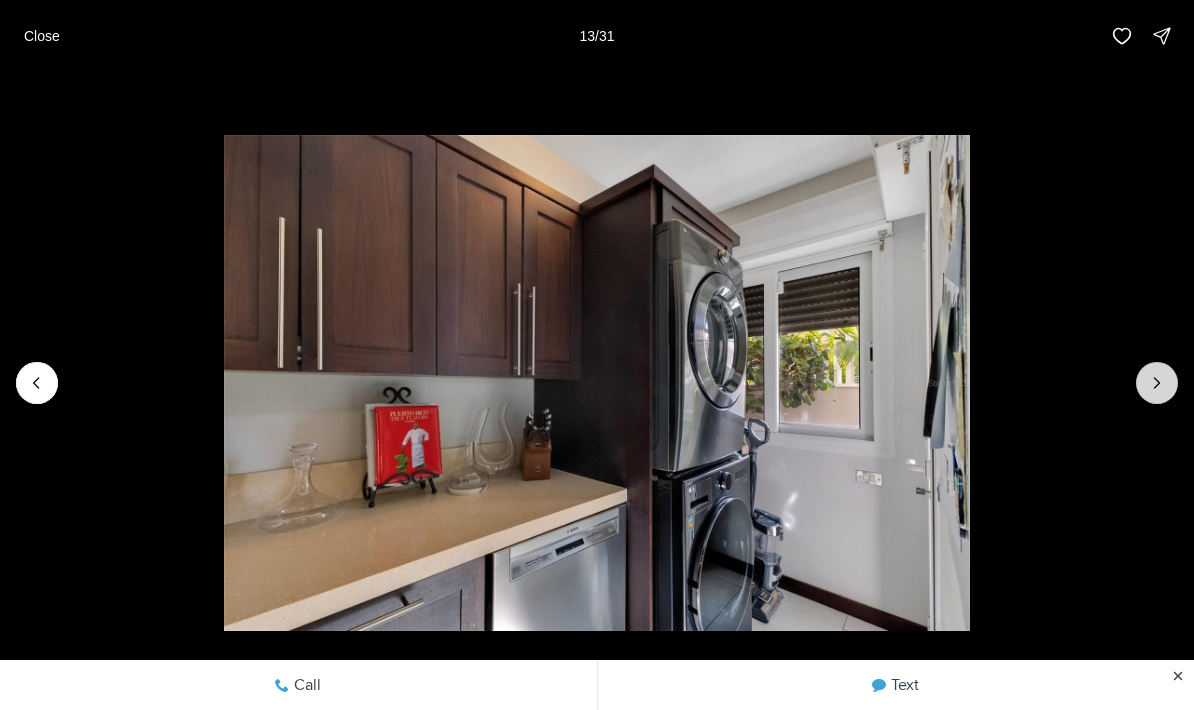 click at bounding box center (1157, 383) 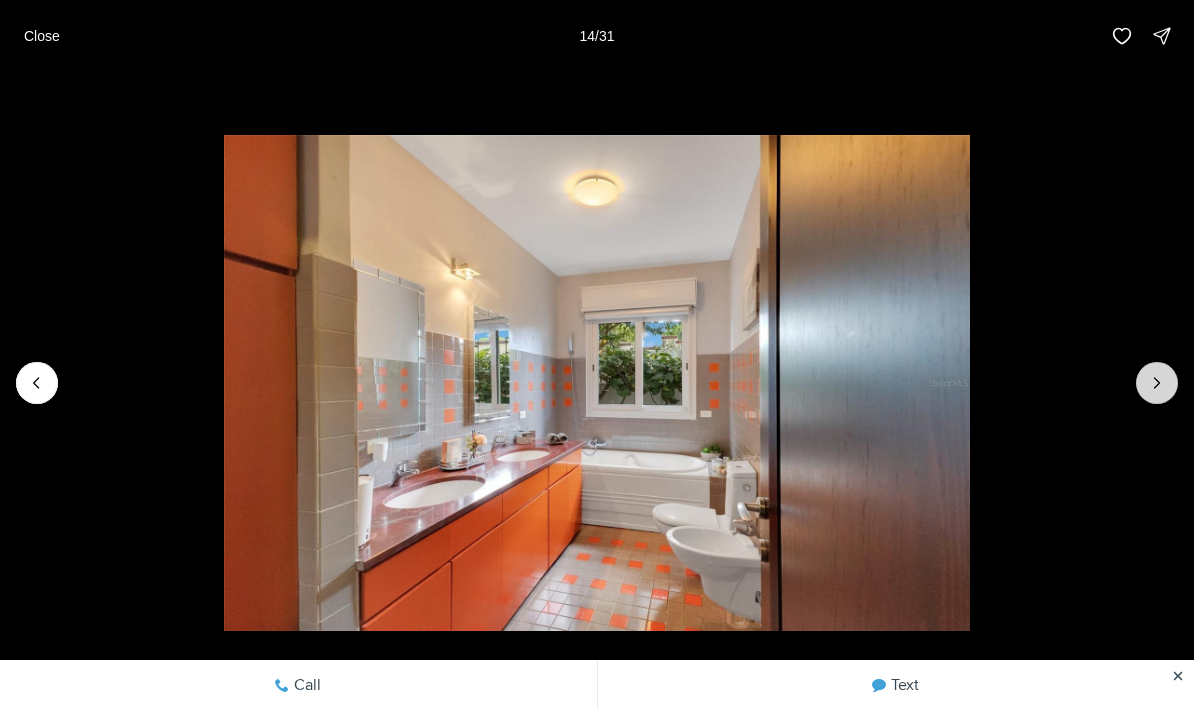 click at bounding box center [1157, 383] 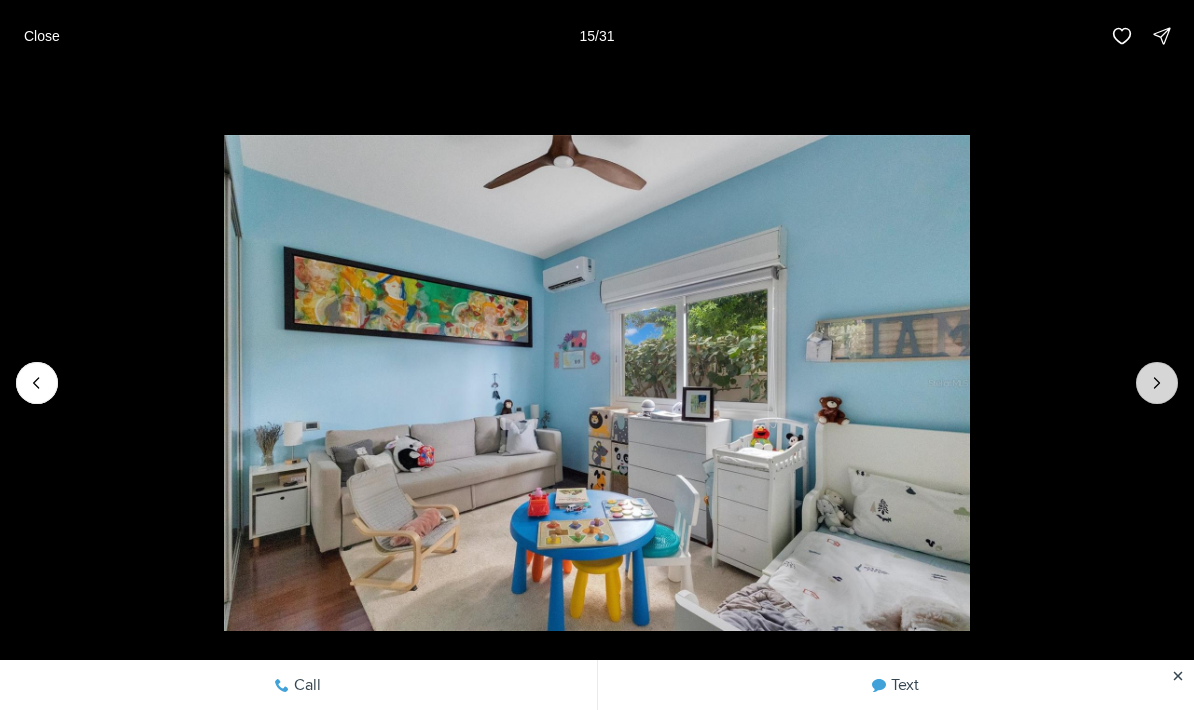 click at bounding box center (1157, 383) 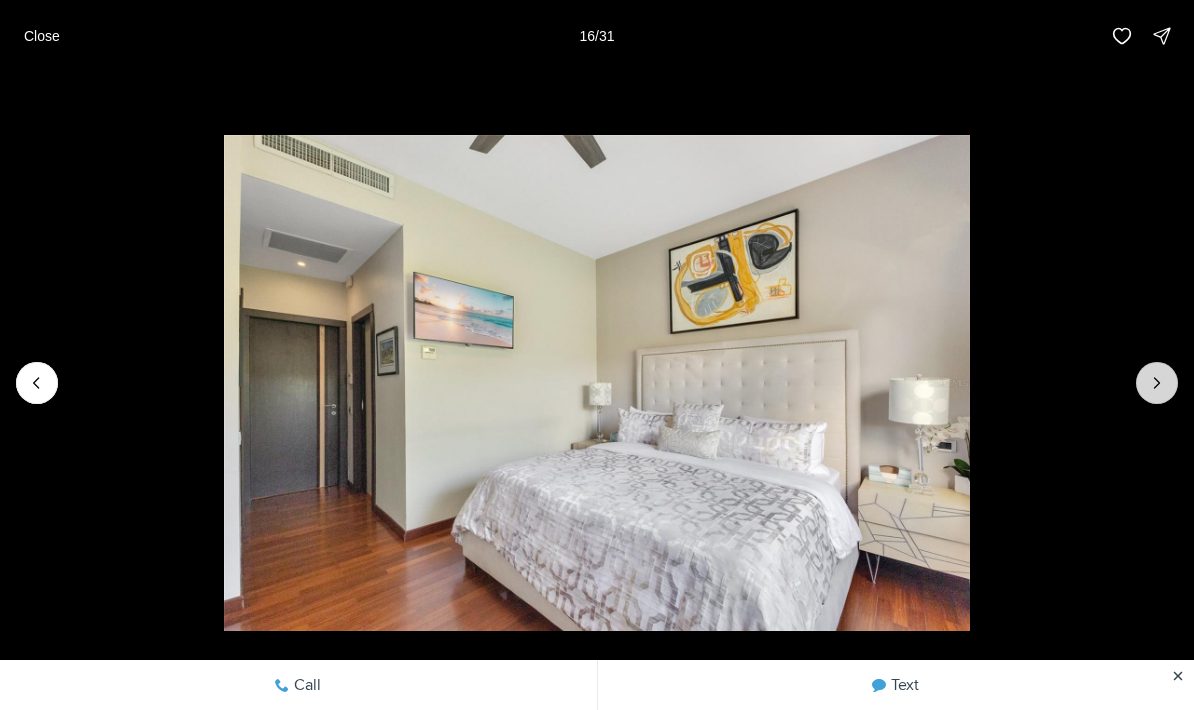 click at bounding box center [1157, 383] 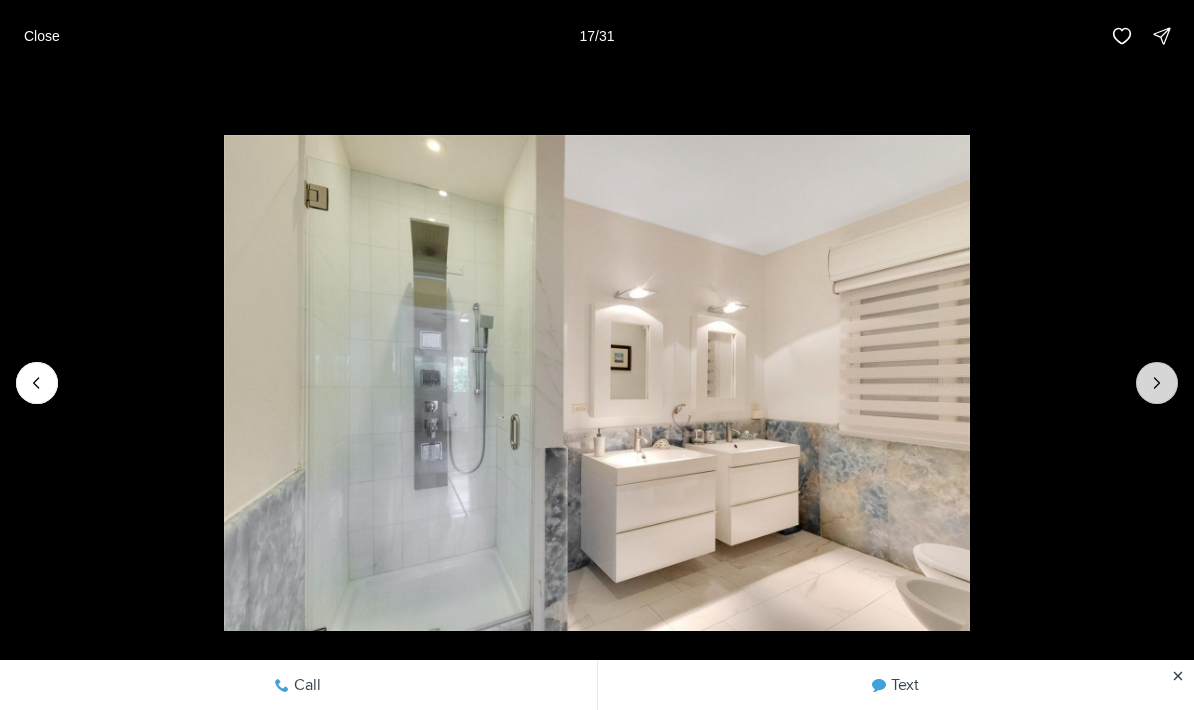 click at bounding box center [1157, 383] 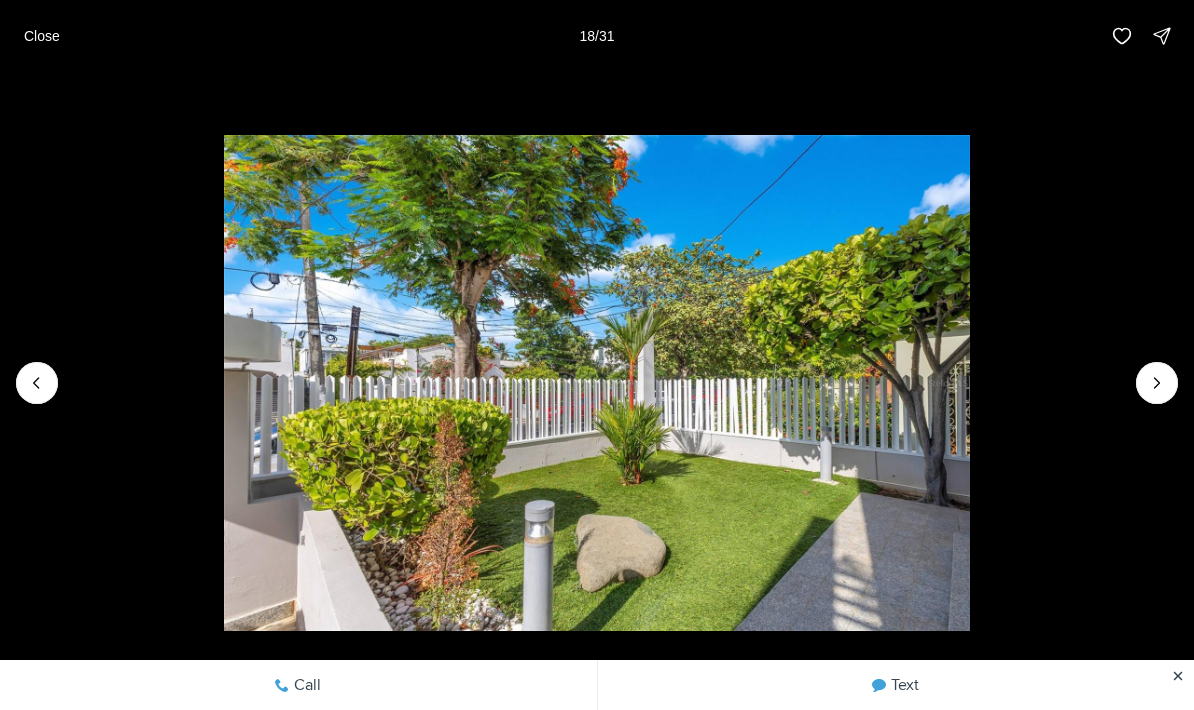 click at bounding box center (597, 383) 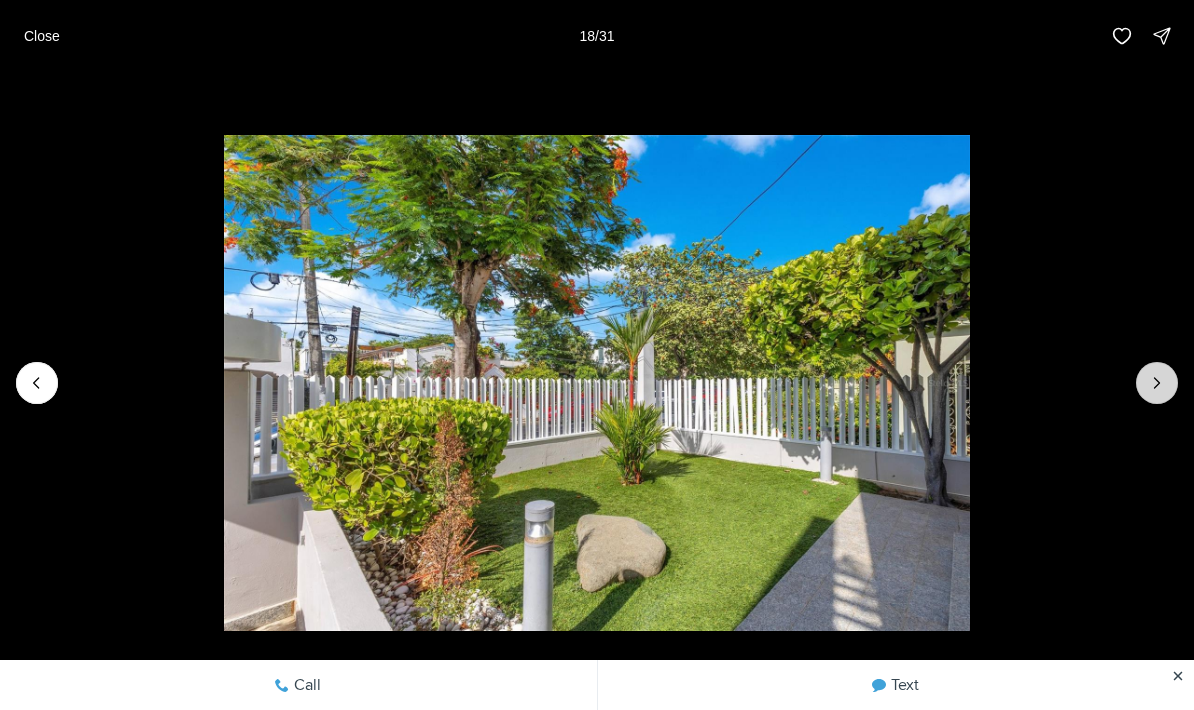 click at bounding box center [1157, 383] 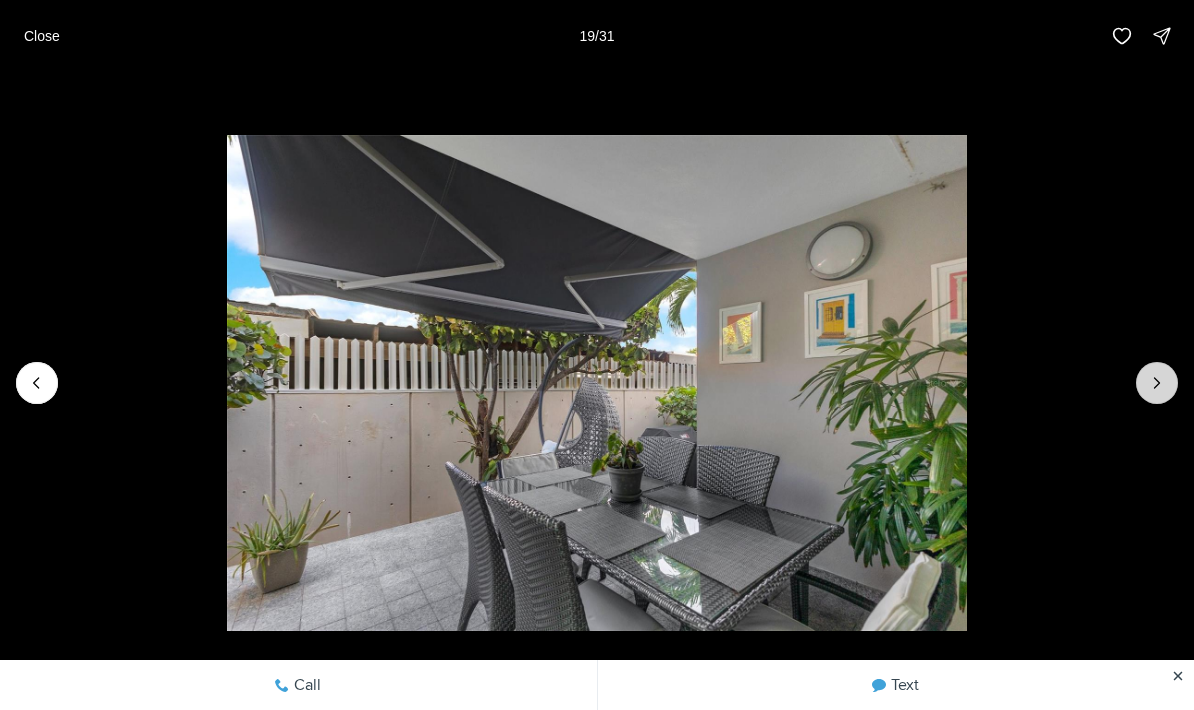 click at bounding box center (1157, 383) 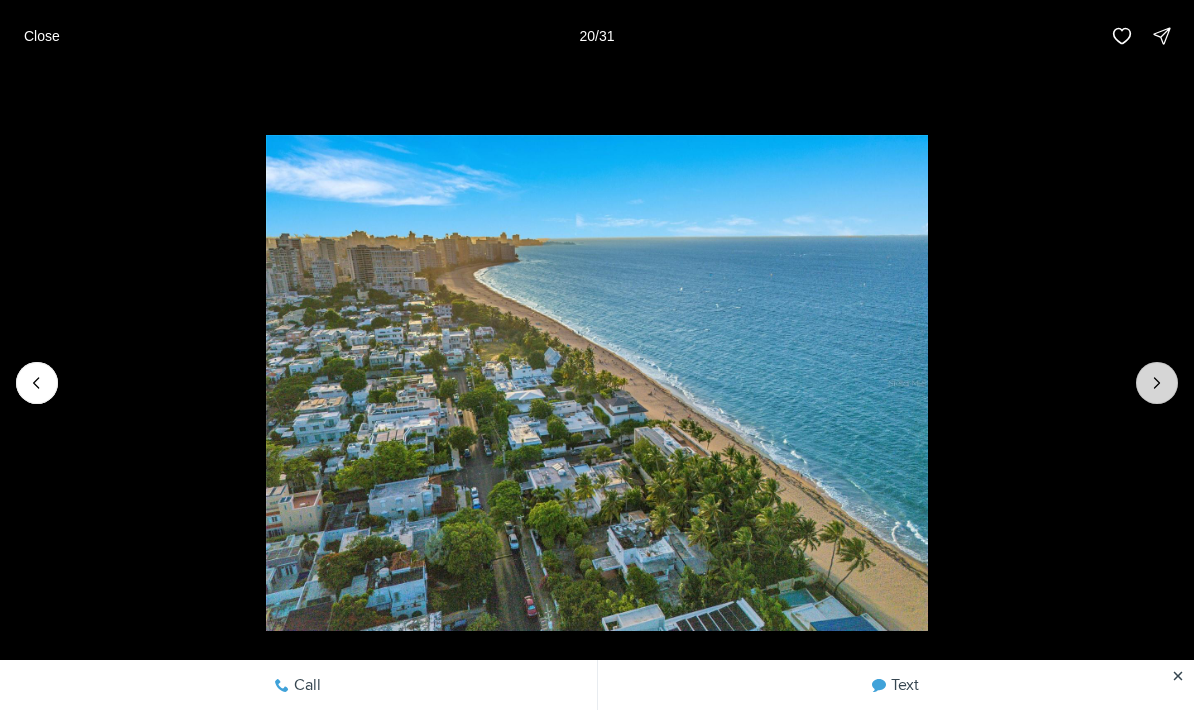 click at bounding box center [1157, 383] 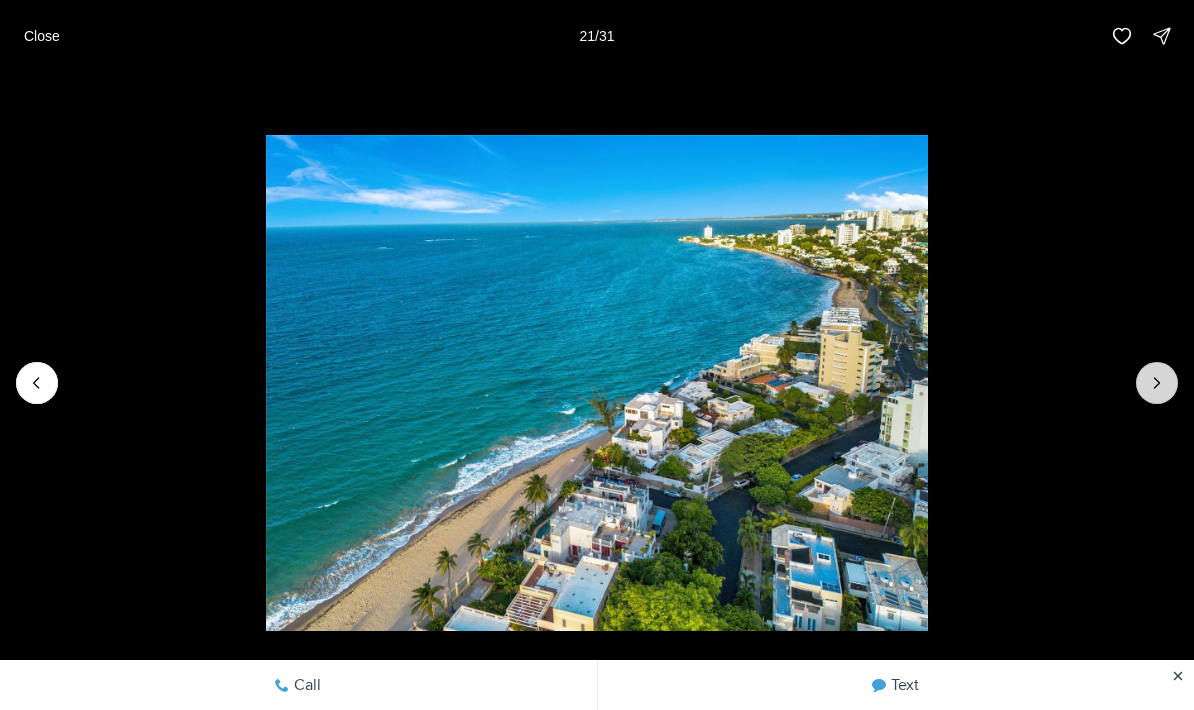 click at bounding box center (1157, 383) 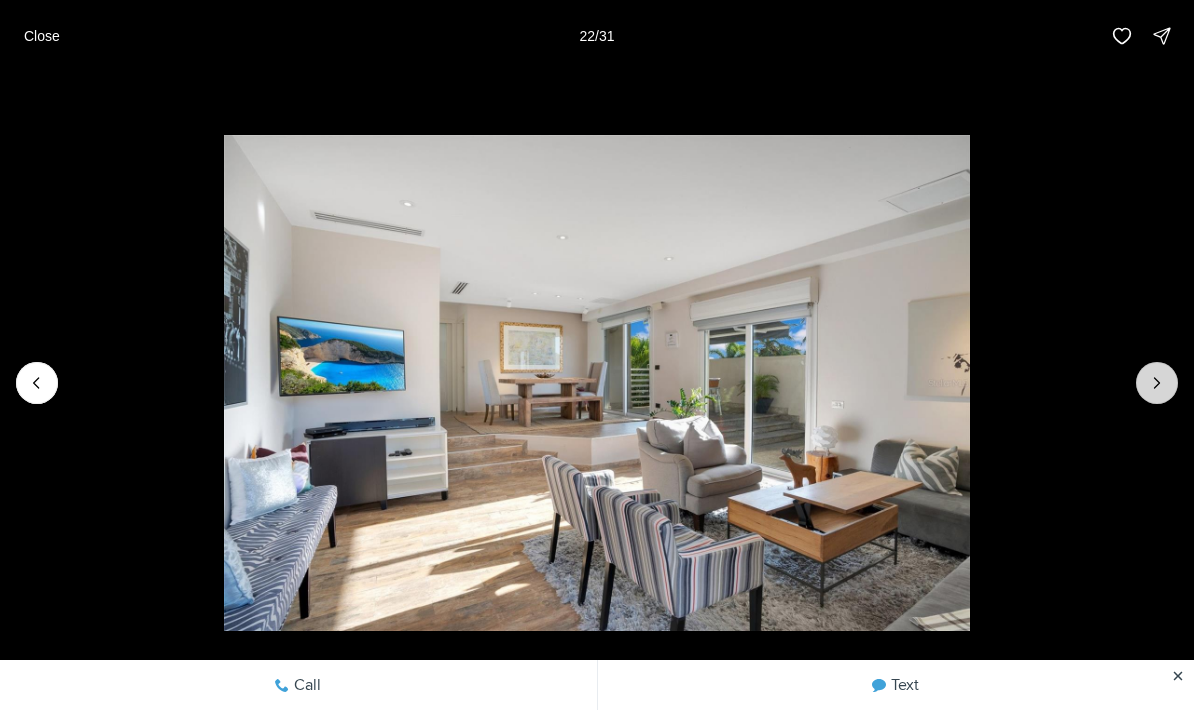 click at bounding box center [1157, 383] 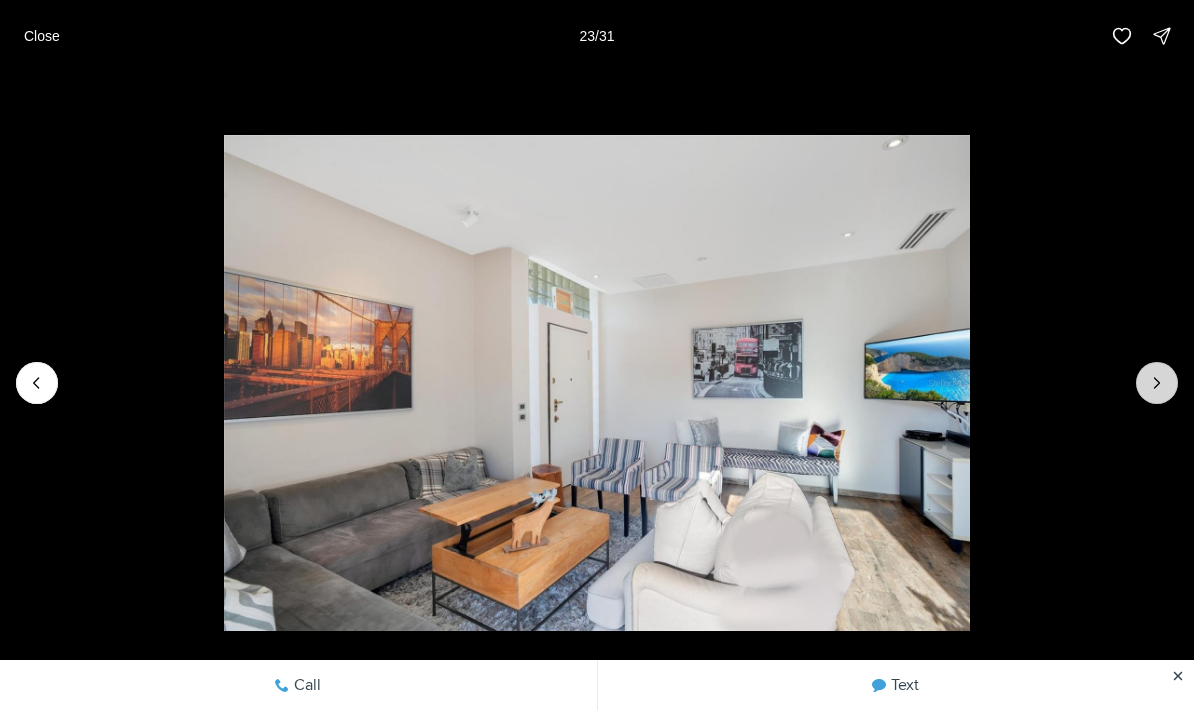 click at bounding box center [1157, 383] 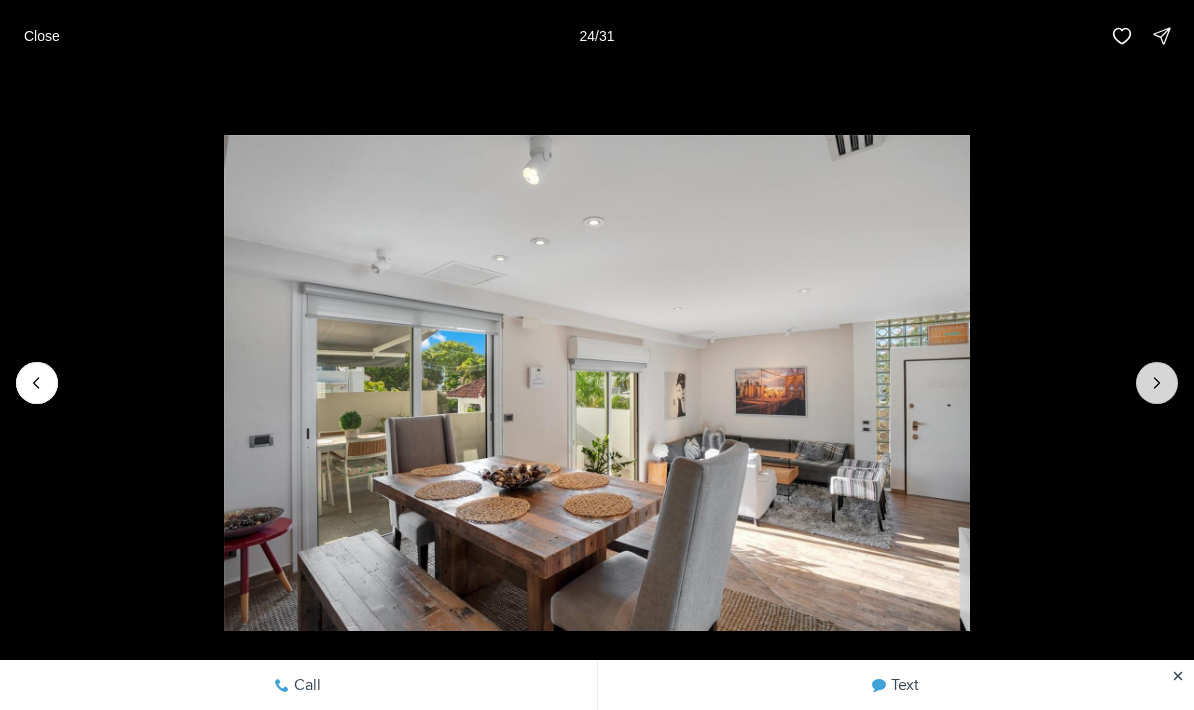 click at bounding box center (1157, 383) 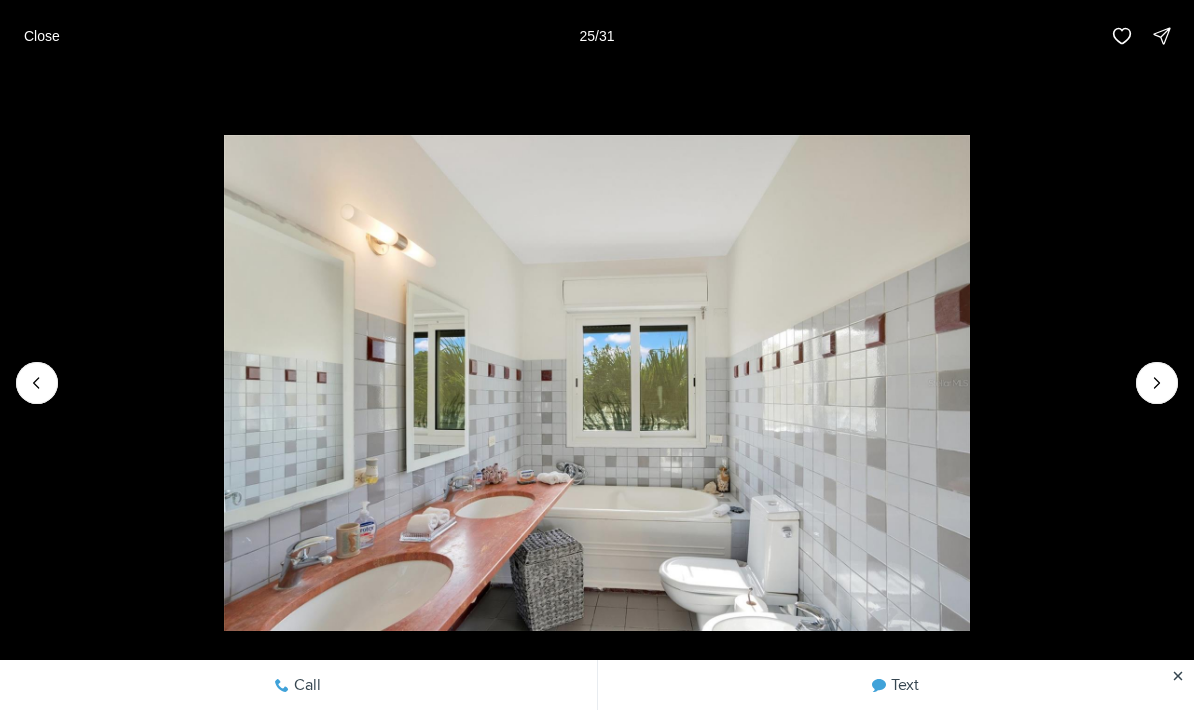 click at bounding box center [597, 383] 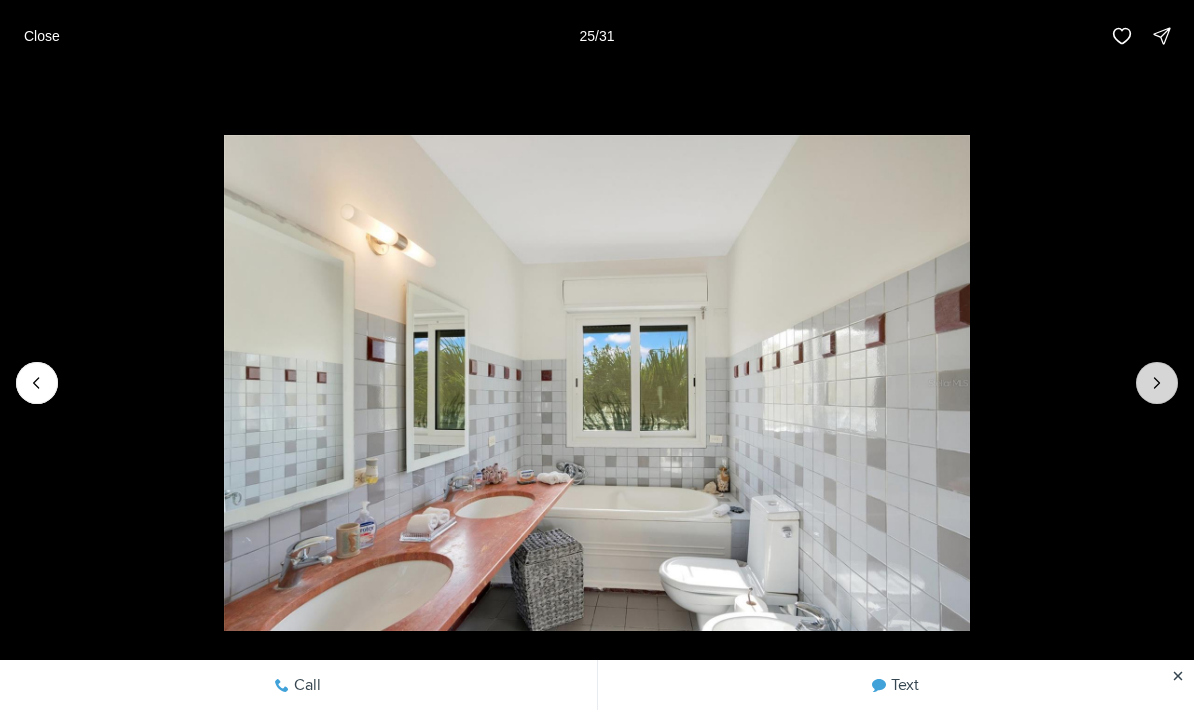 click at bounding box center (1157, 383) 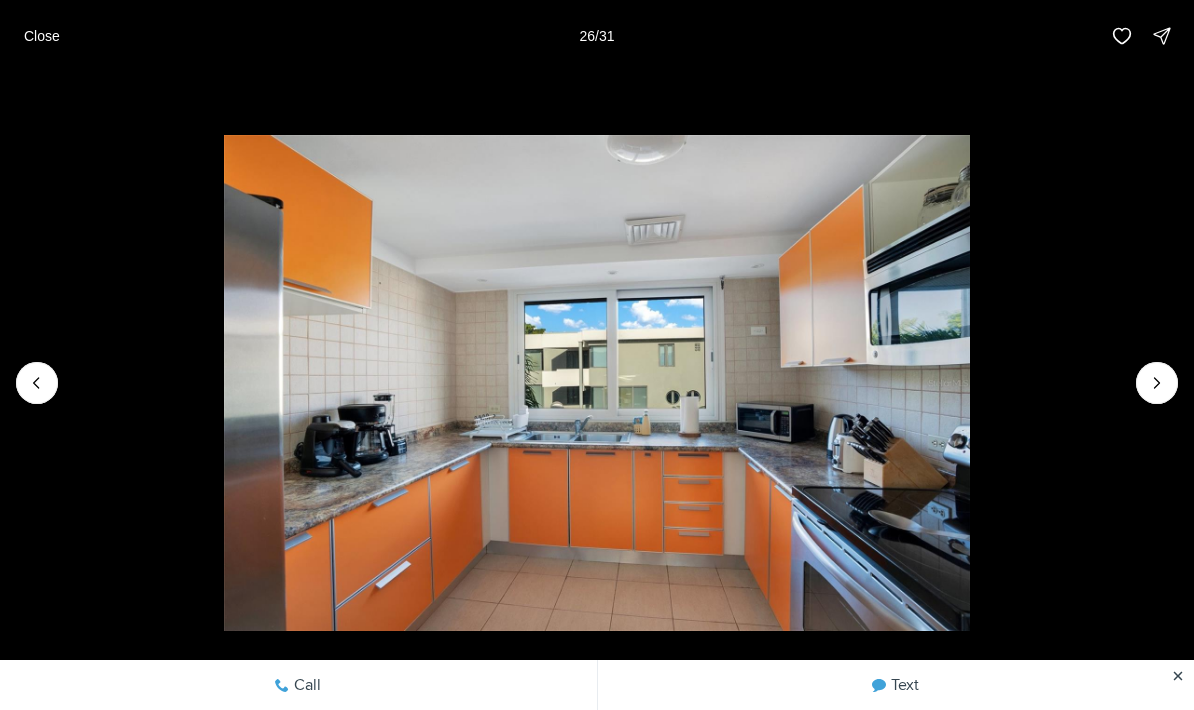 click at bounding box center [597, 383] 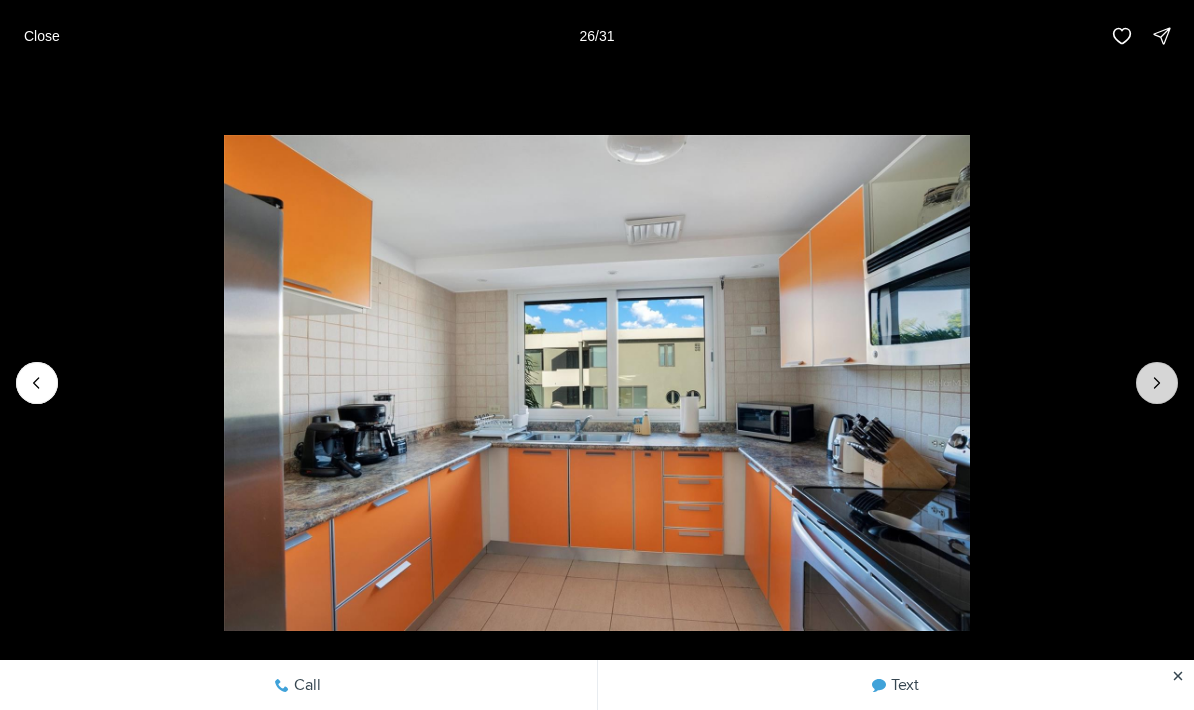 click at bounding box center (1157, 383) 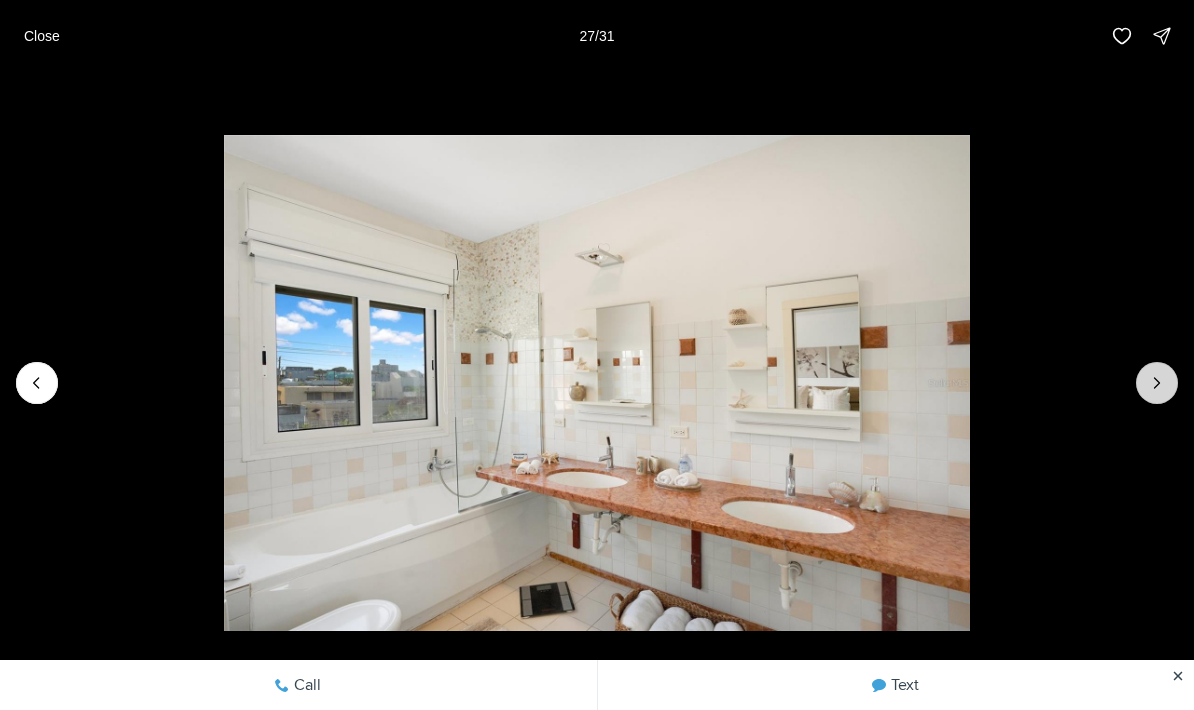 click at bounding box center (1157, 383) 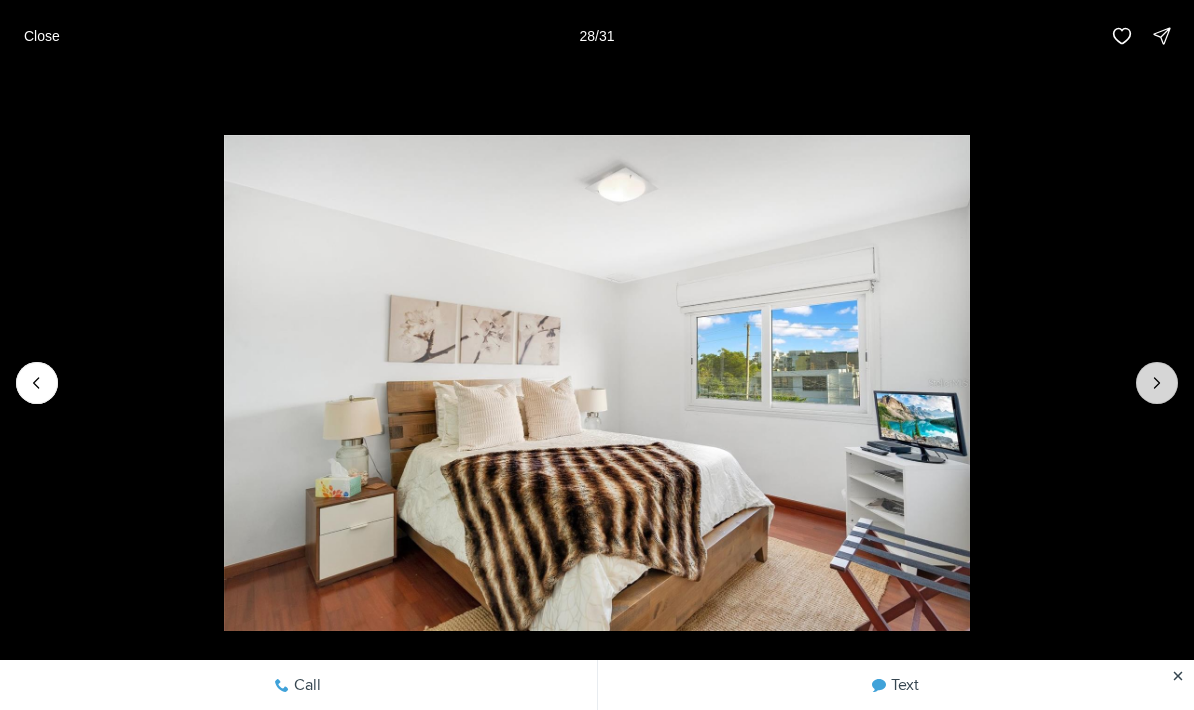 click at bounding box center [1157, 383] 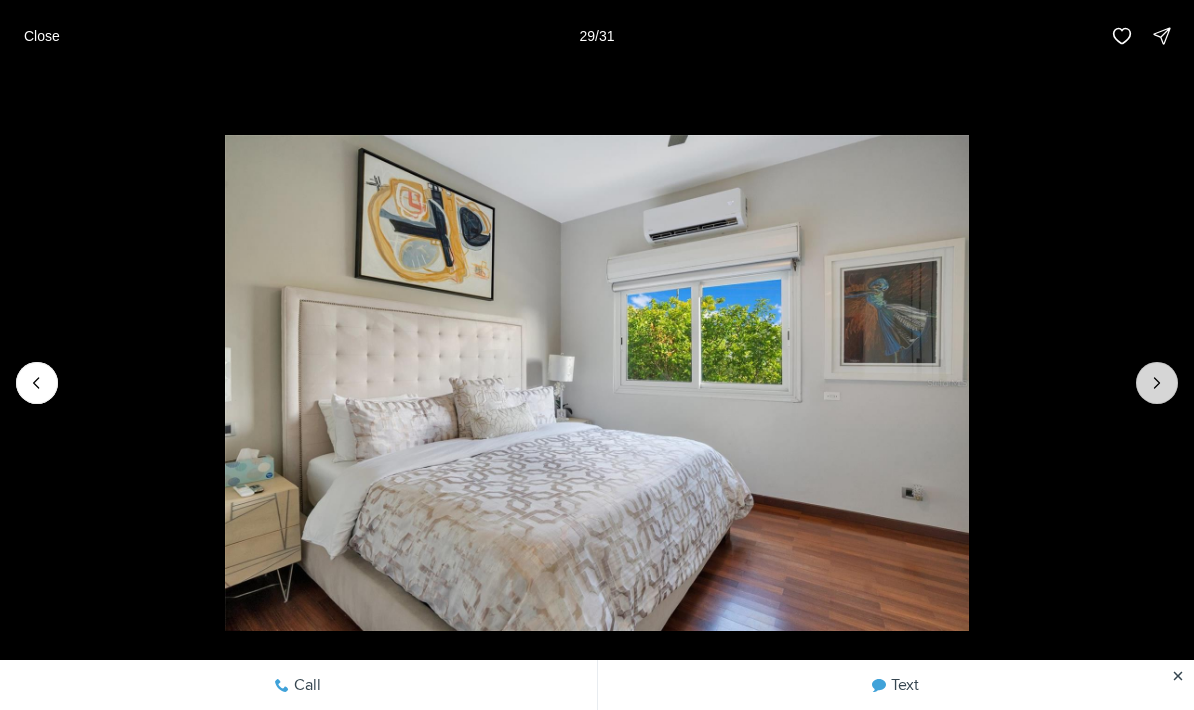 click at bounding box center (1157, 383) 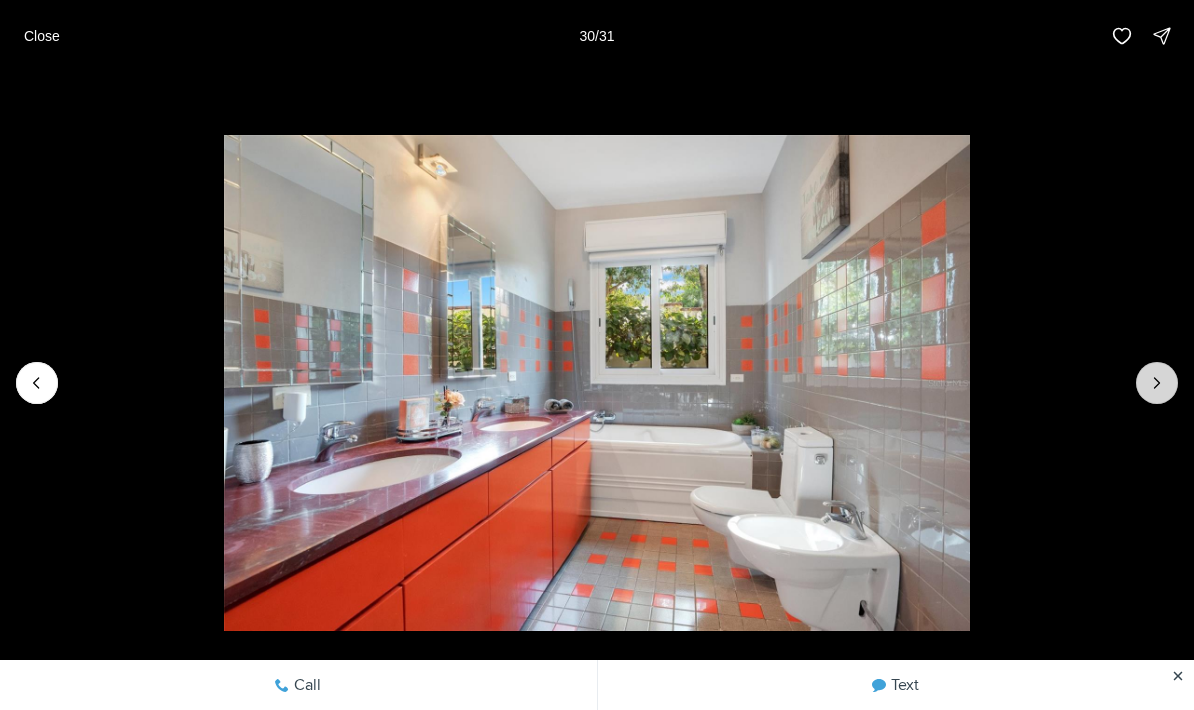 click at bounding box center [1157, 383] 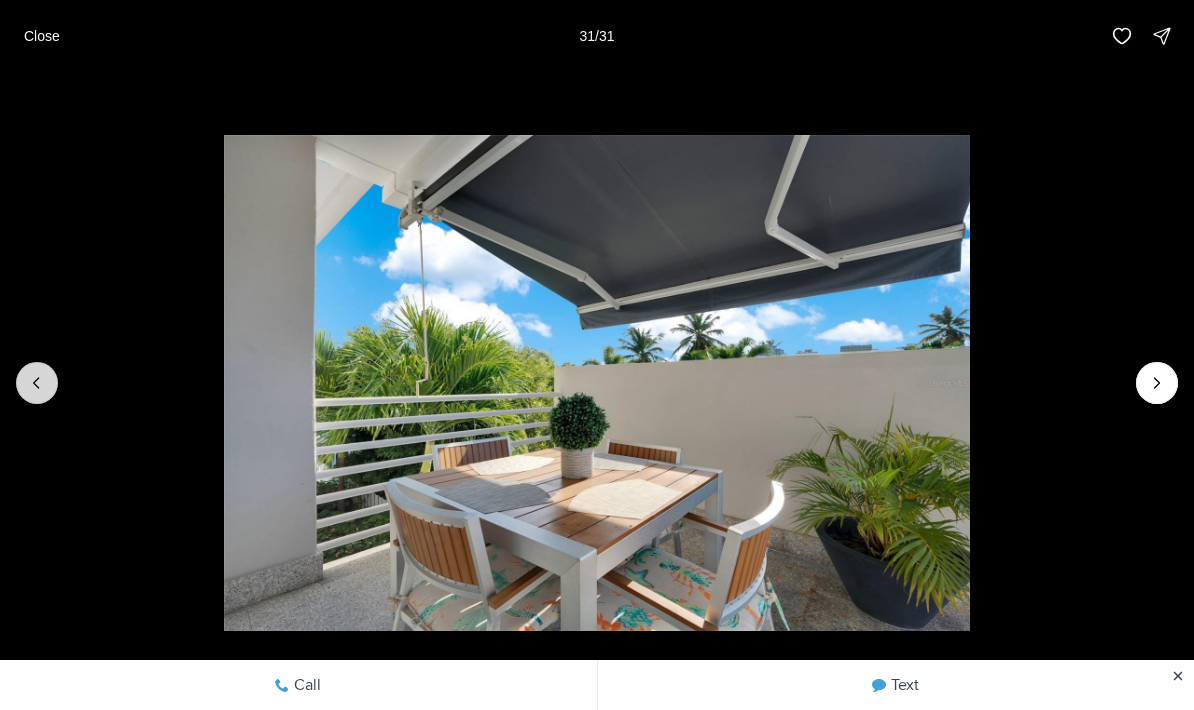 click at bounding box center (37, 383) 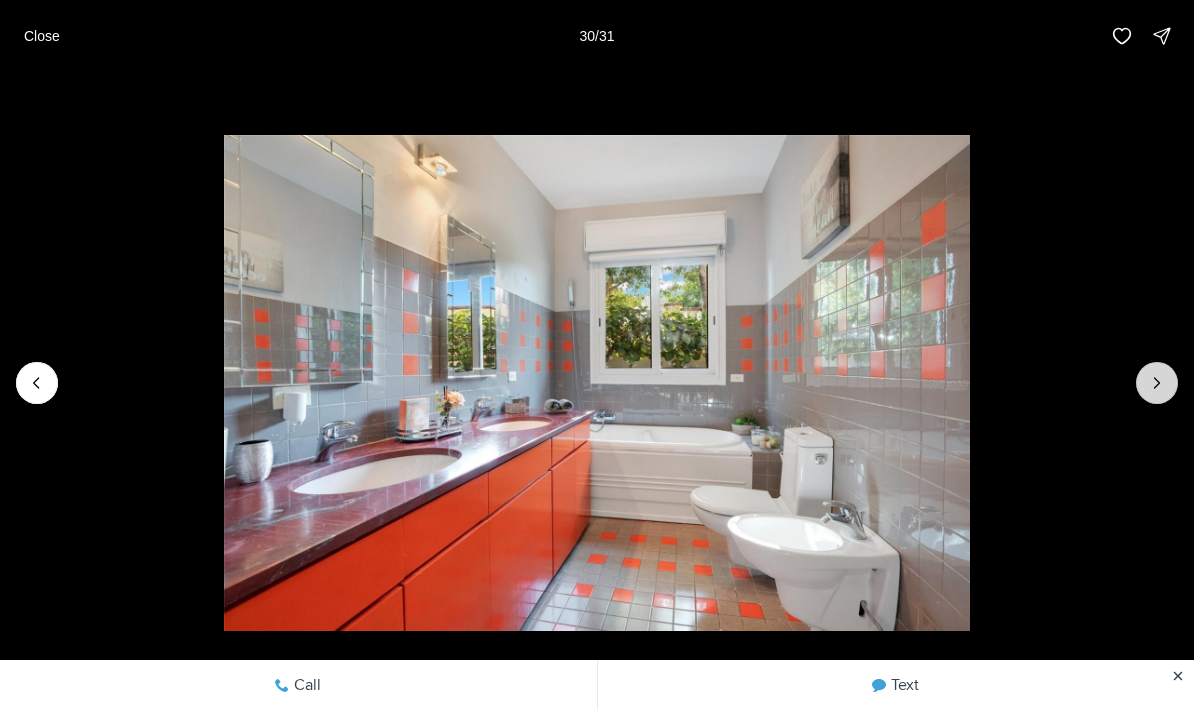click at bounding box center (1157, 383) 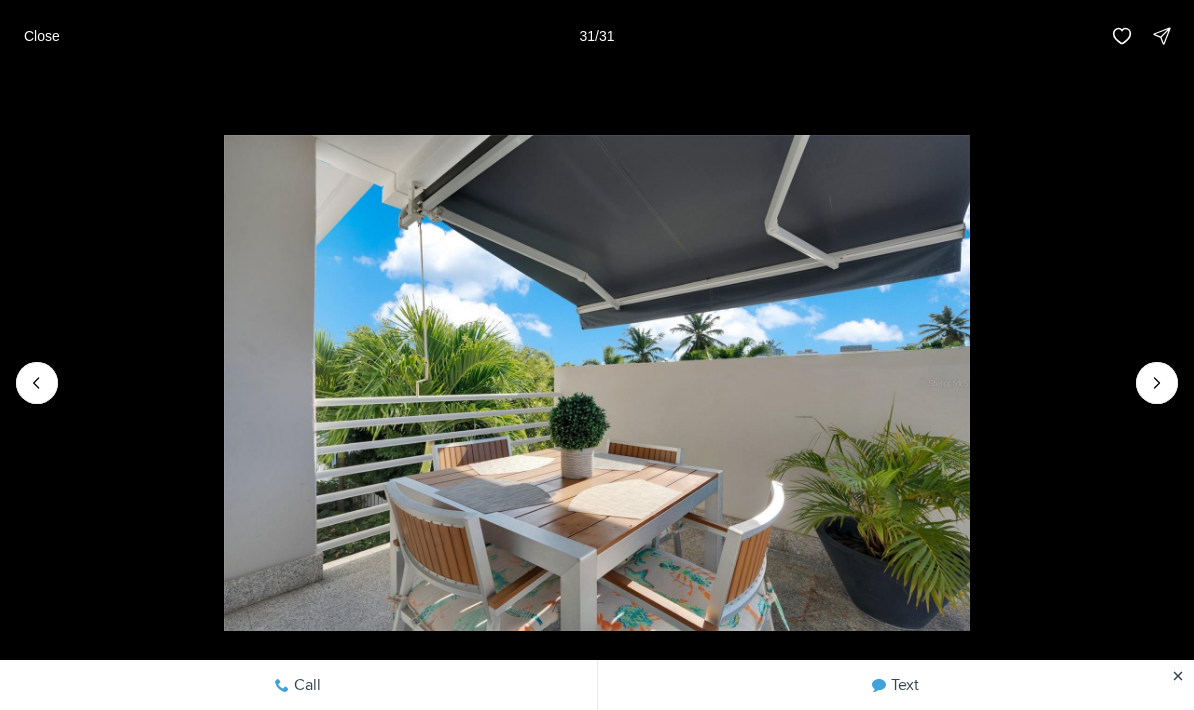 click at bounding box center (1157, 383) 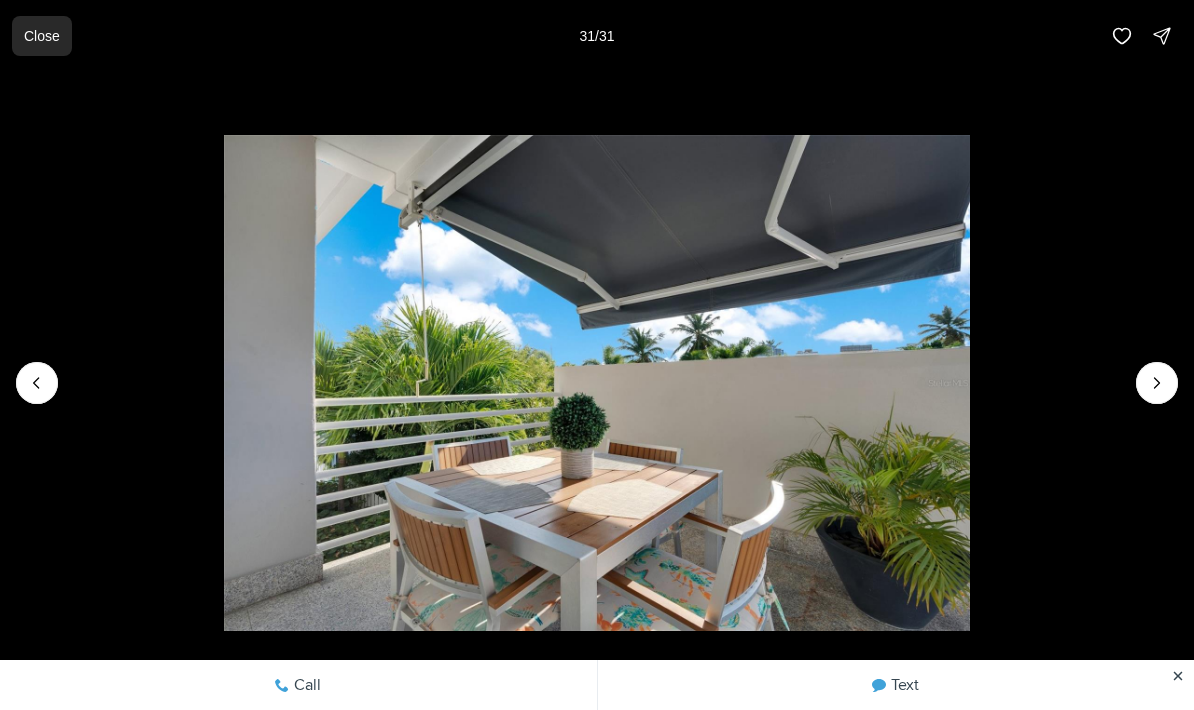 click on "Close" at bounding box center (42, 36) 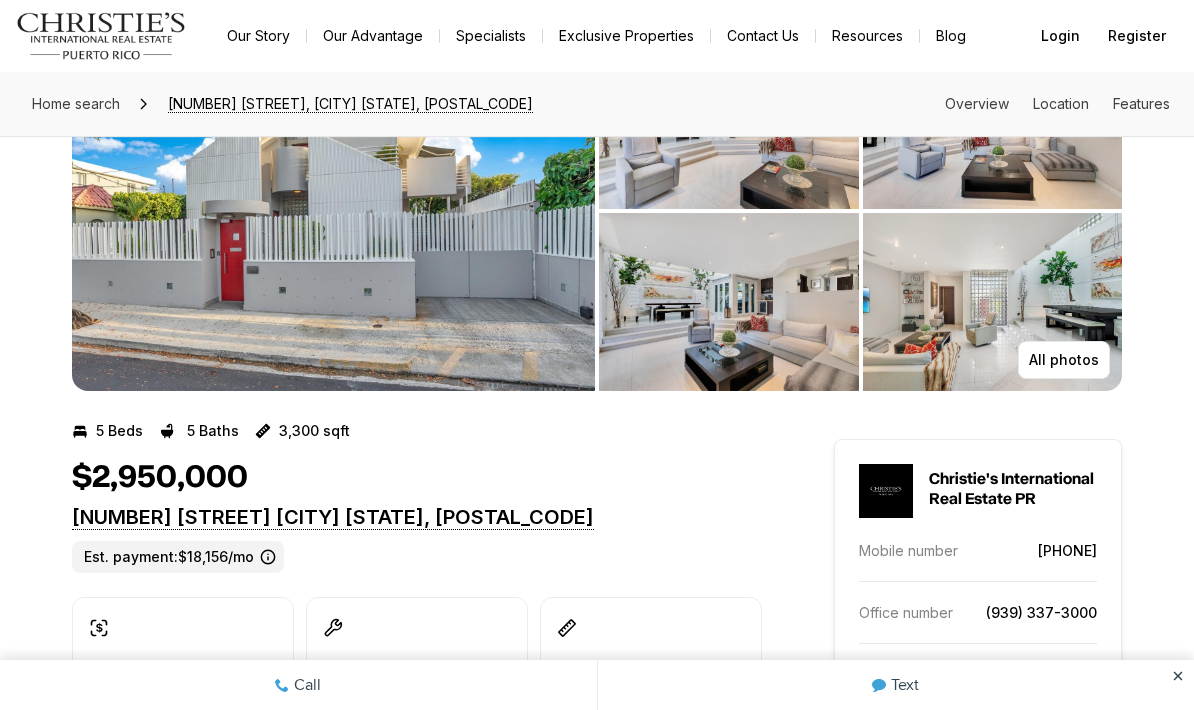 scroll, scrollTop: 0, scrollLeft: 0, axis: both 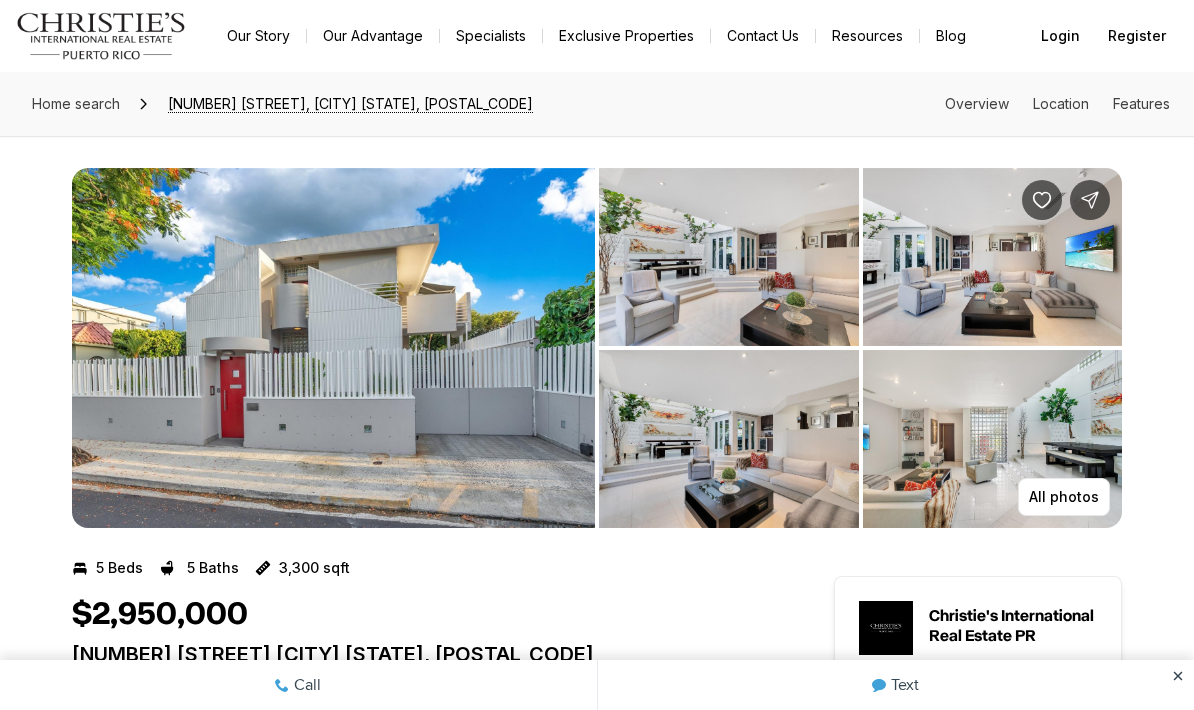 click at bounding box center [729, 439] 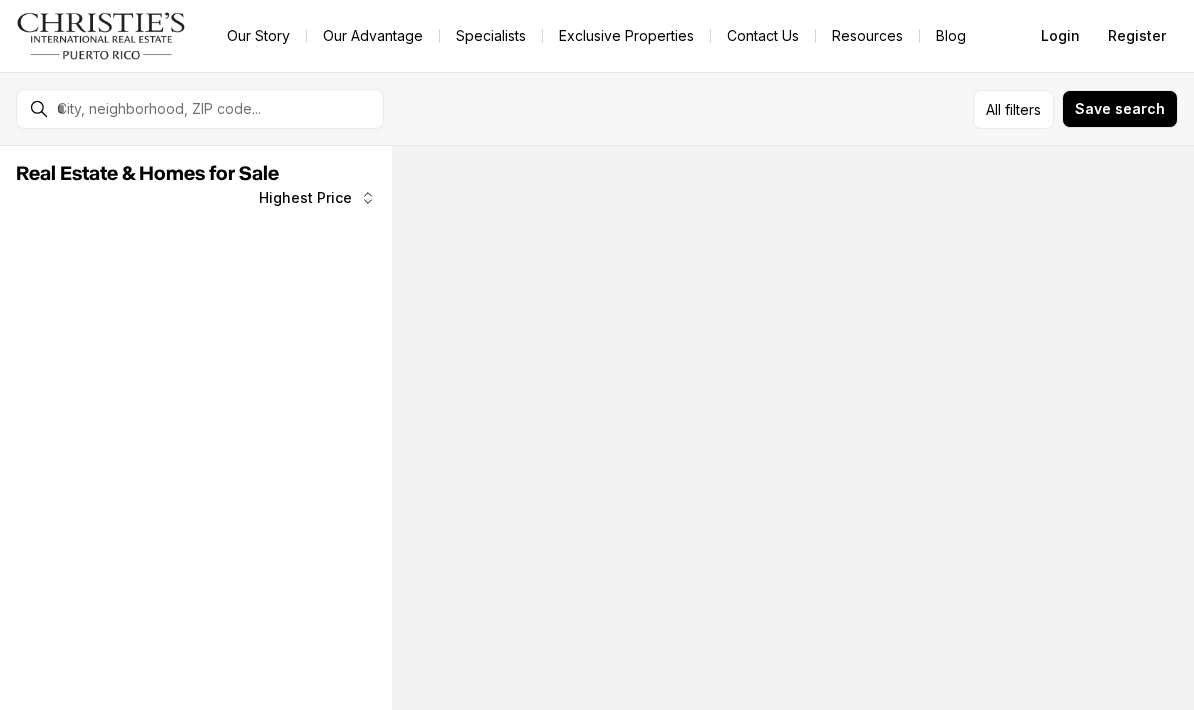 scroll, scrollTop: 0, scrollLeft: 0, axis: both 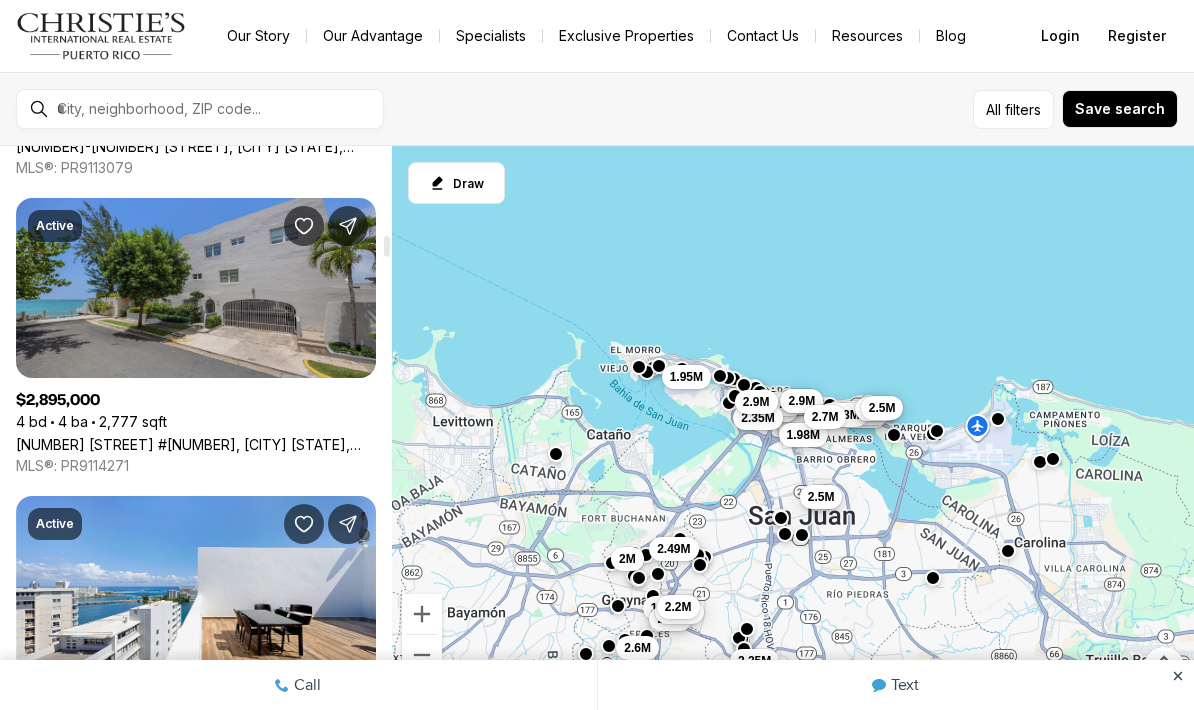 click on "[NUMBER] [STREET] #[NUMBER], [CITY] [STATE], [POSTAL_CODE]" at bounding box center (196, 444) 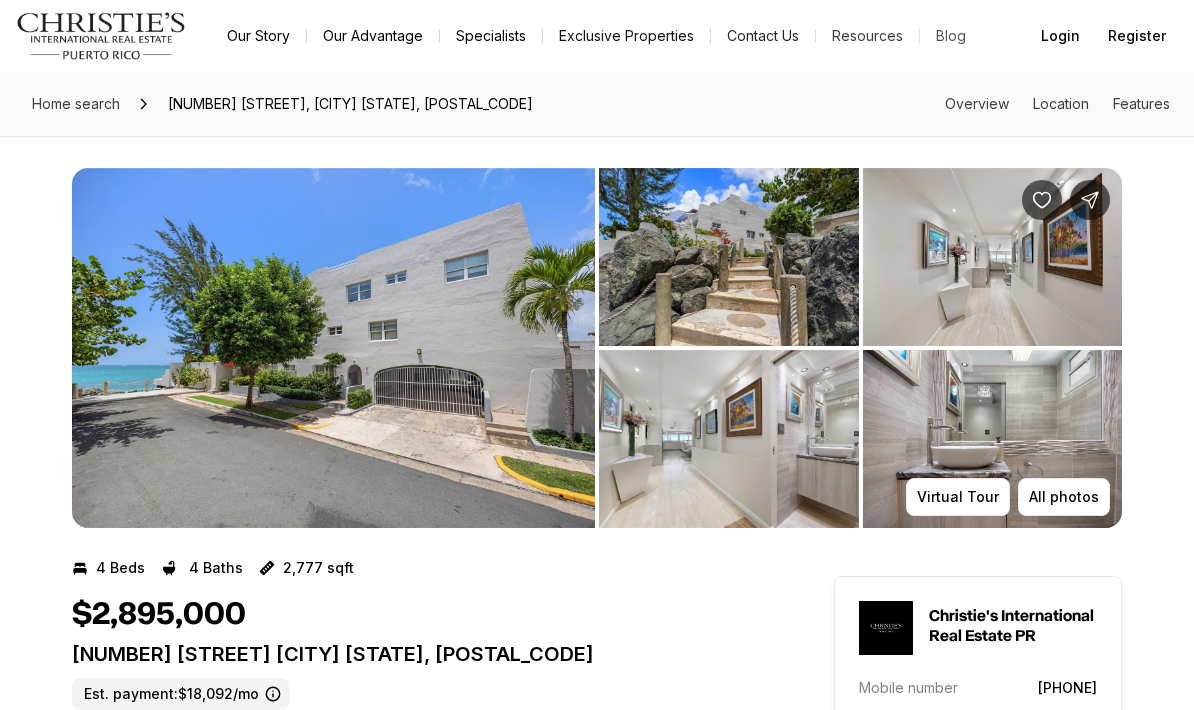 scroll, scrollTop: 0, scrollLeft: 0, axis: both 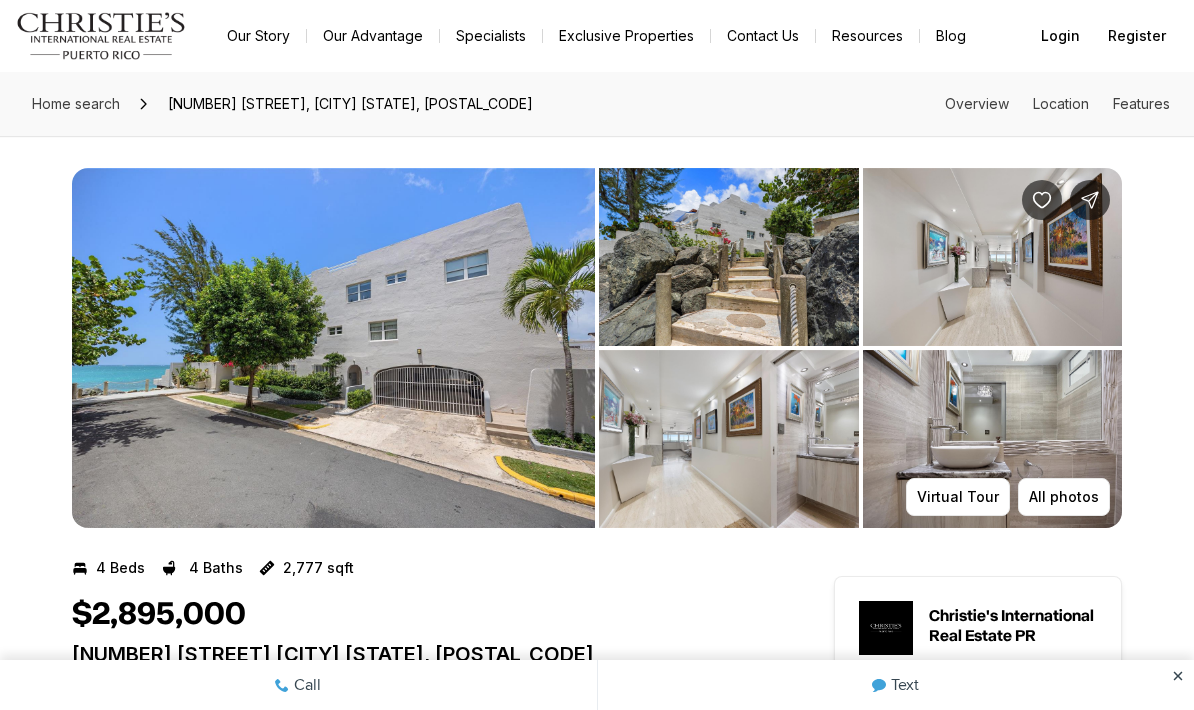 click at bounding box center [333, 348] 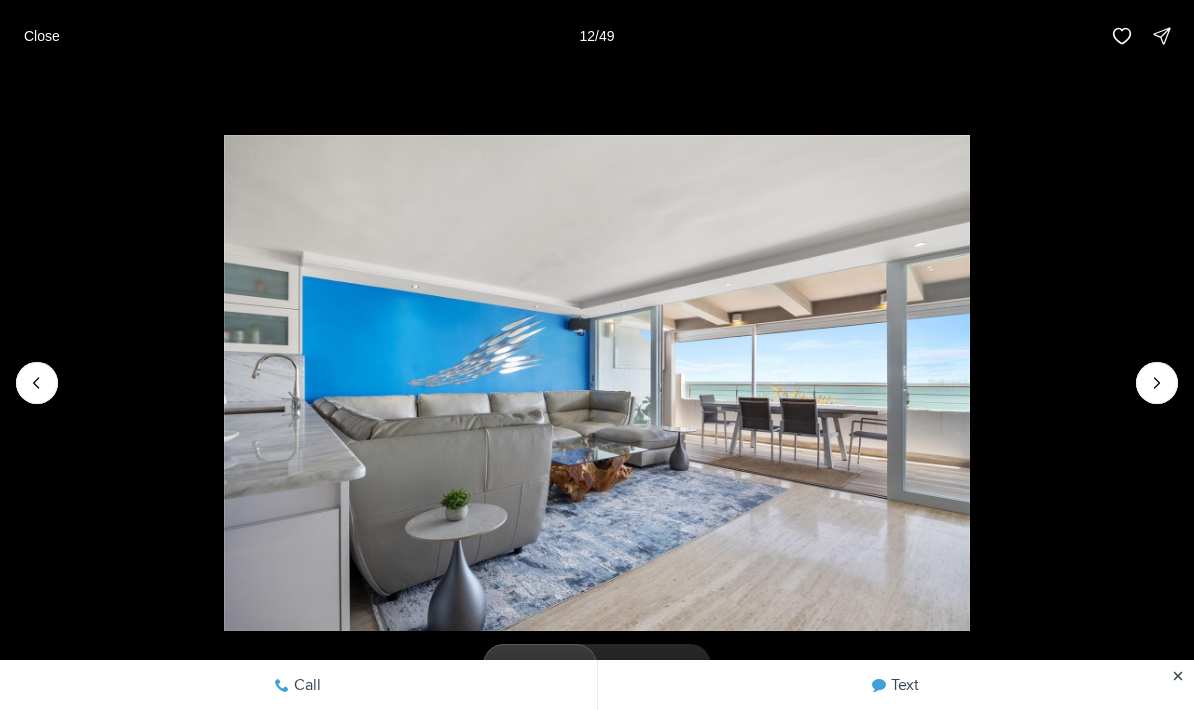 type 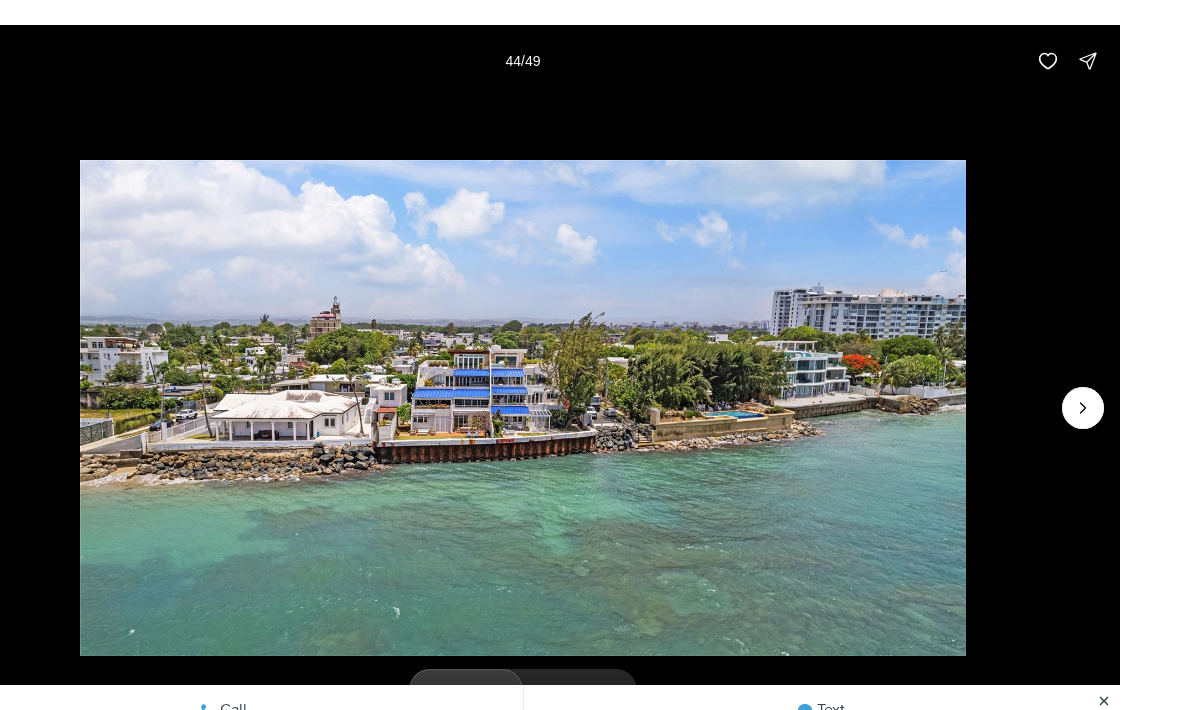 scroll, scrollTop: 49, scrollLeft: 0, axis: vertical 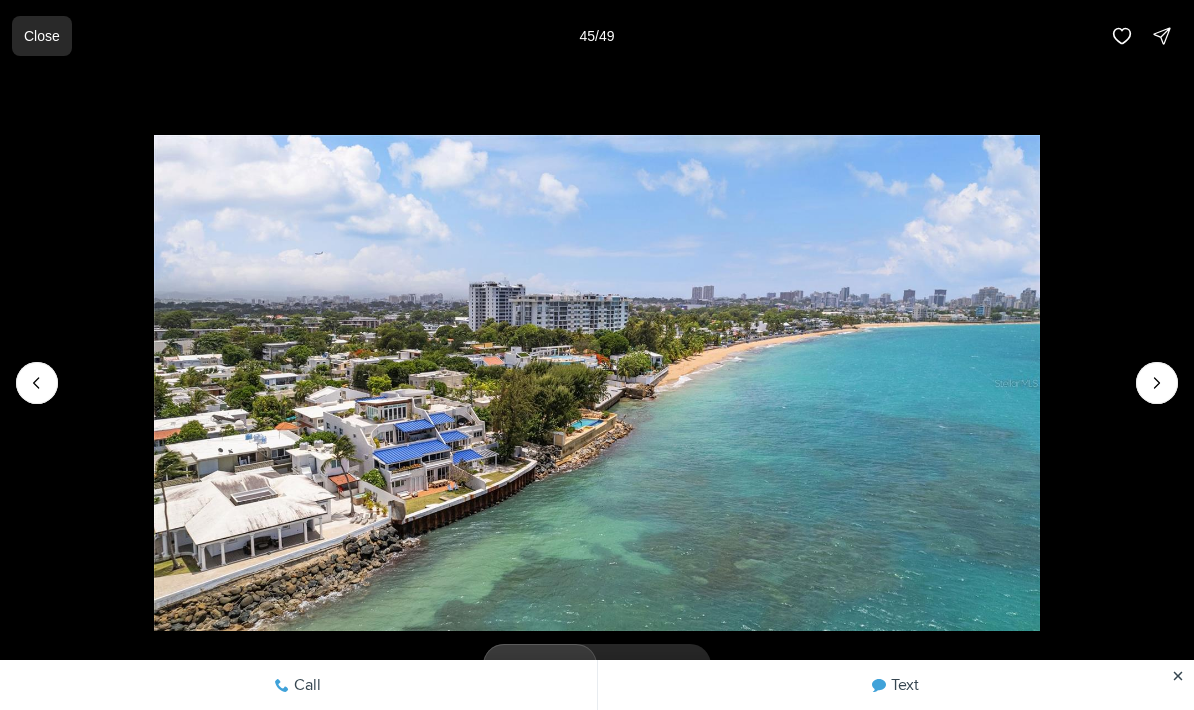 click on "Close" at bounding box center [42, 36] 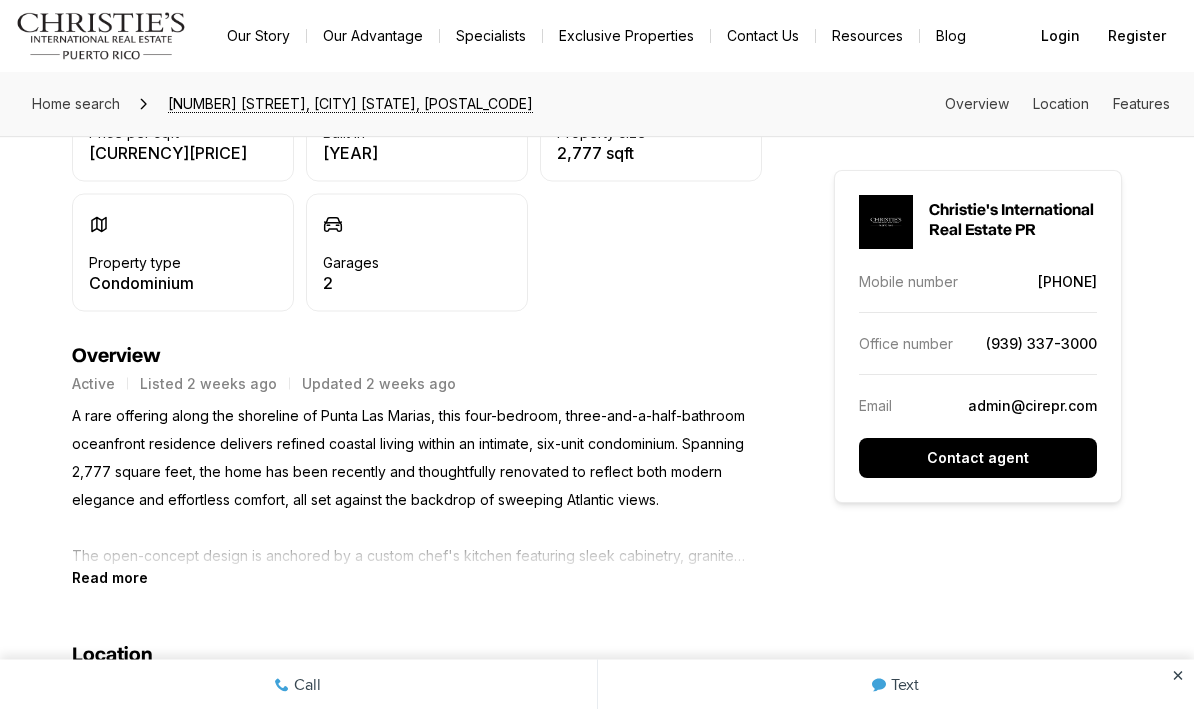 scroll, scrollTop: 671, scrollLeft: 0, axis: vertical 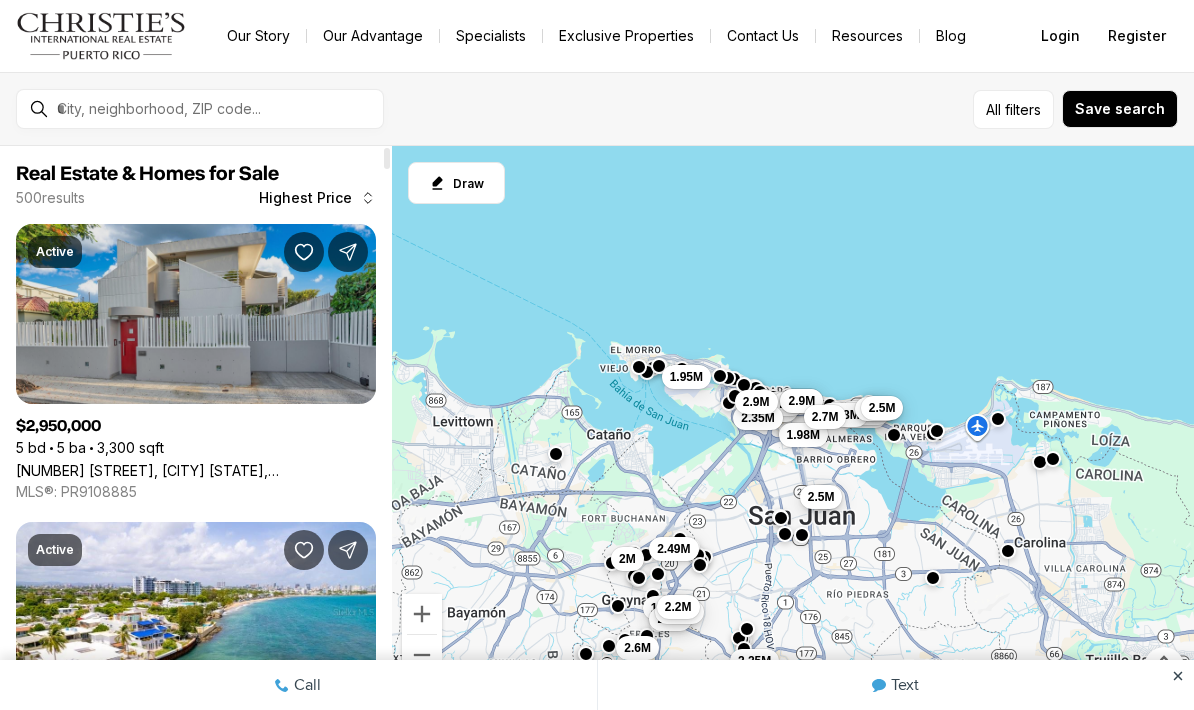 click on "[NUMBER] [STREET], [CITY] [STATE], [POSTAL_CODE]" at bounding box center [196, 470] 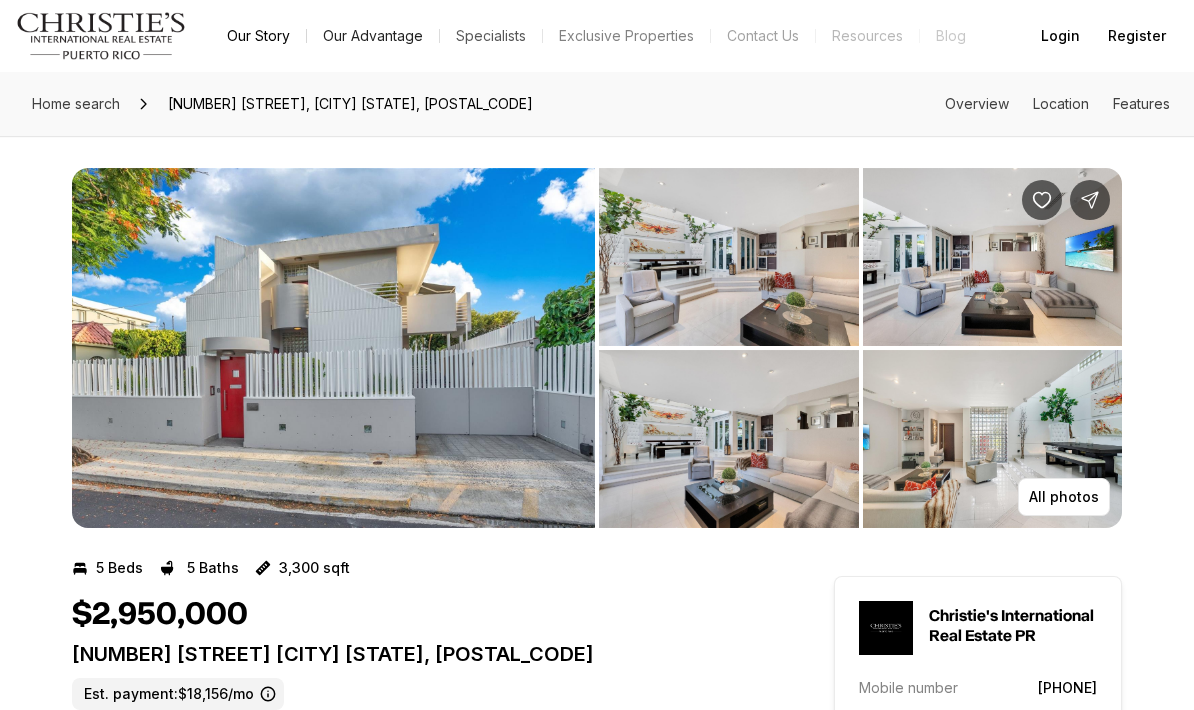 scroll, scrollTop: 0, scrollLeft: 0, axis: both 